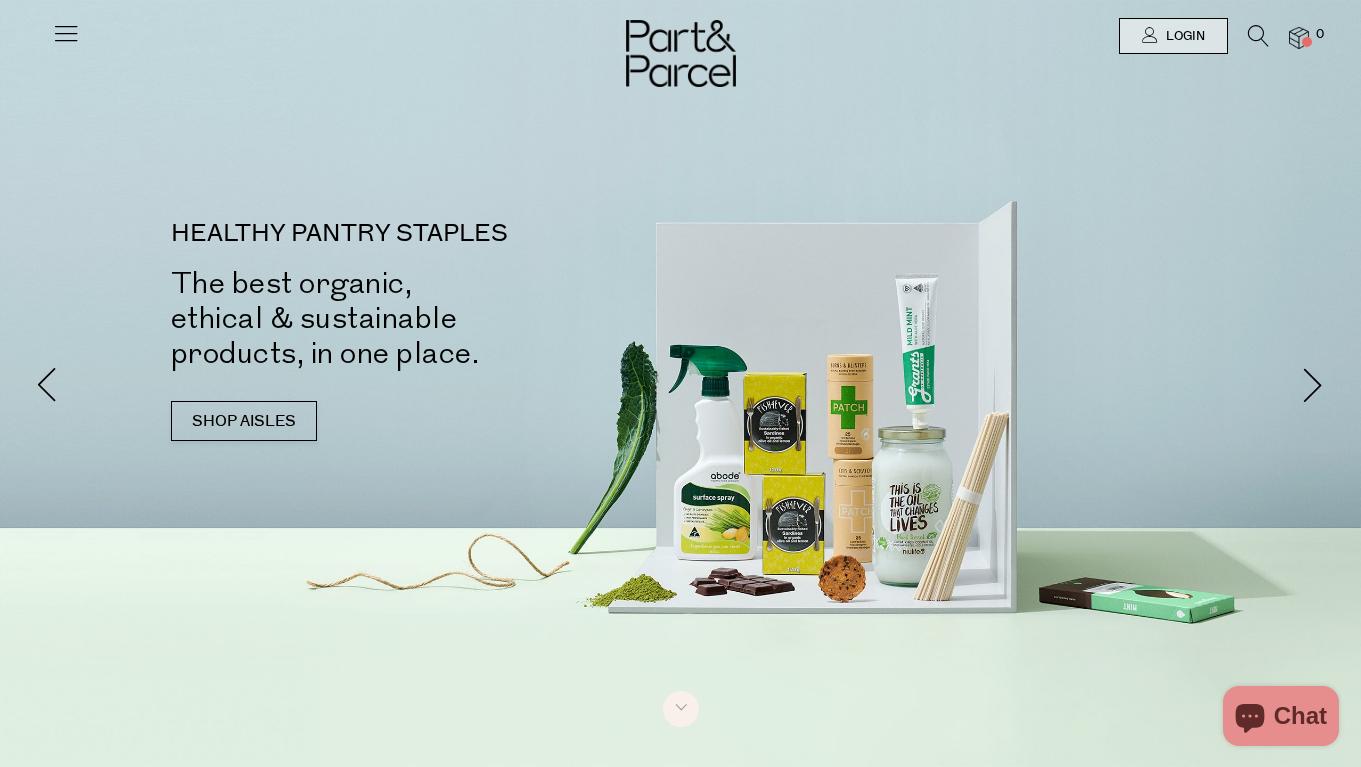 scroll, scrollTop: 0, scrollLeft: 0, axis: both 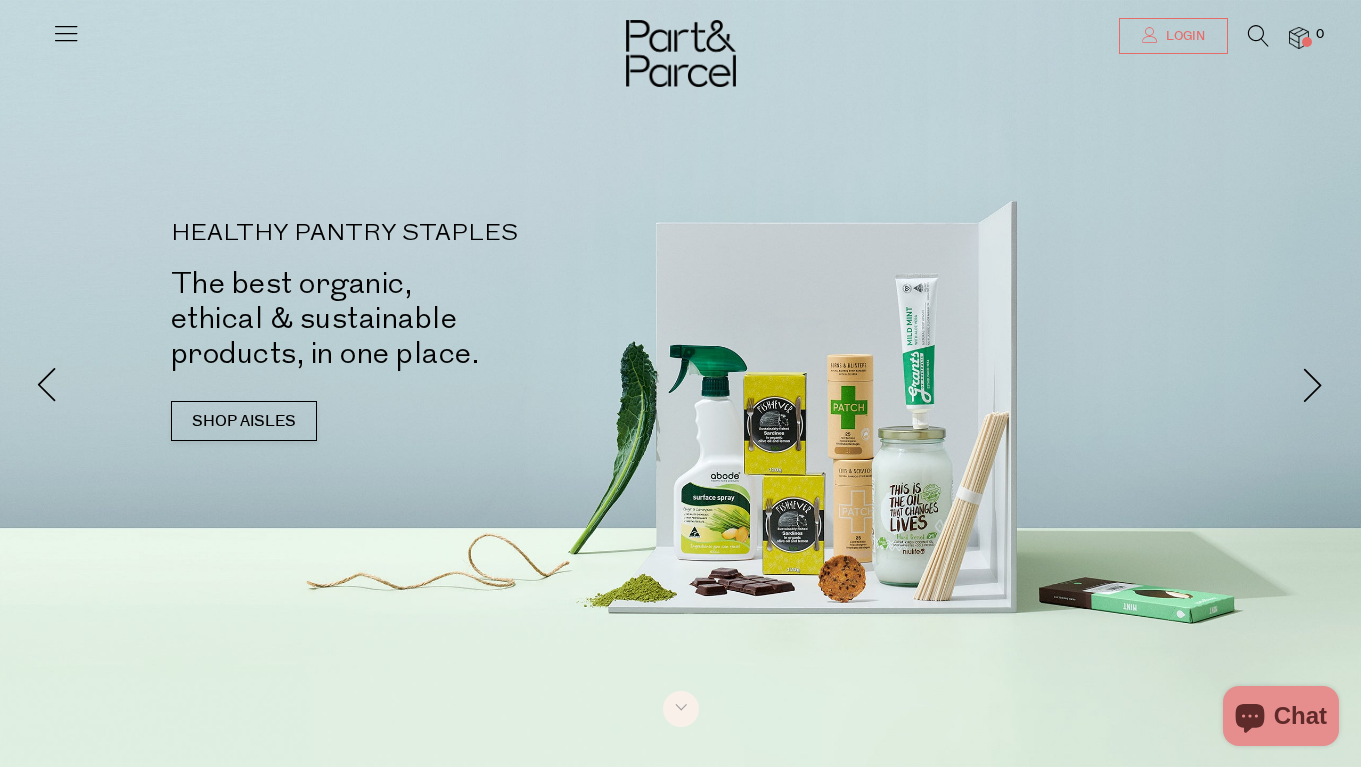 click on "Login" at bounding box center [1183, 36] 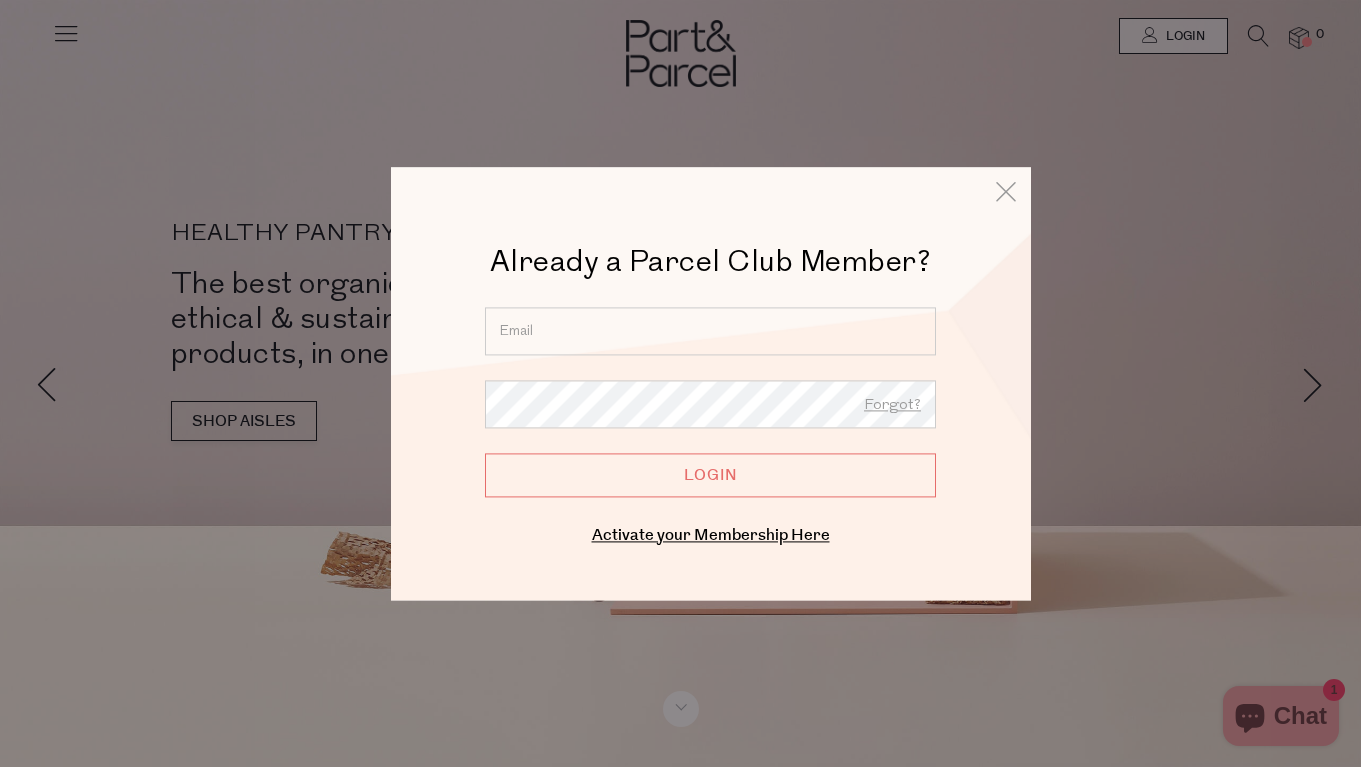 type on "anna_clusa@hotmail.com" 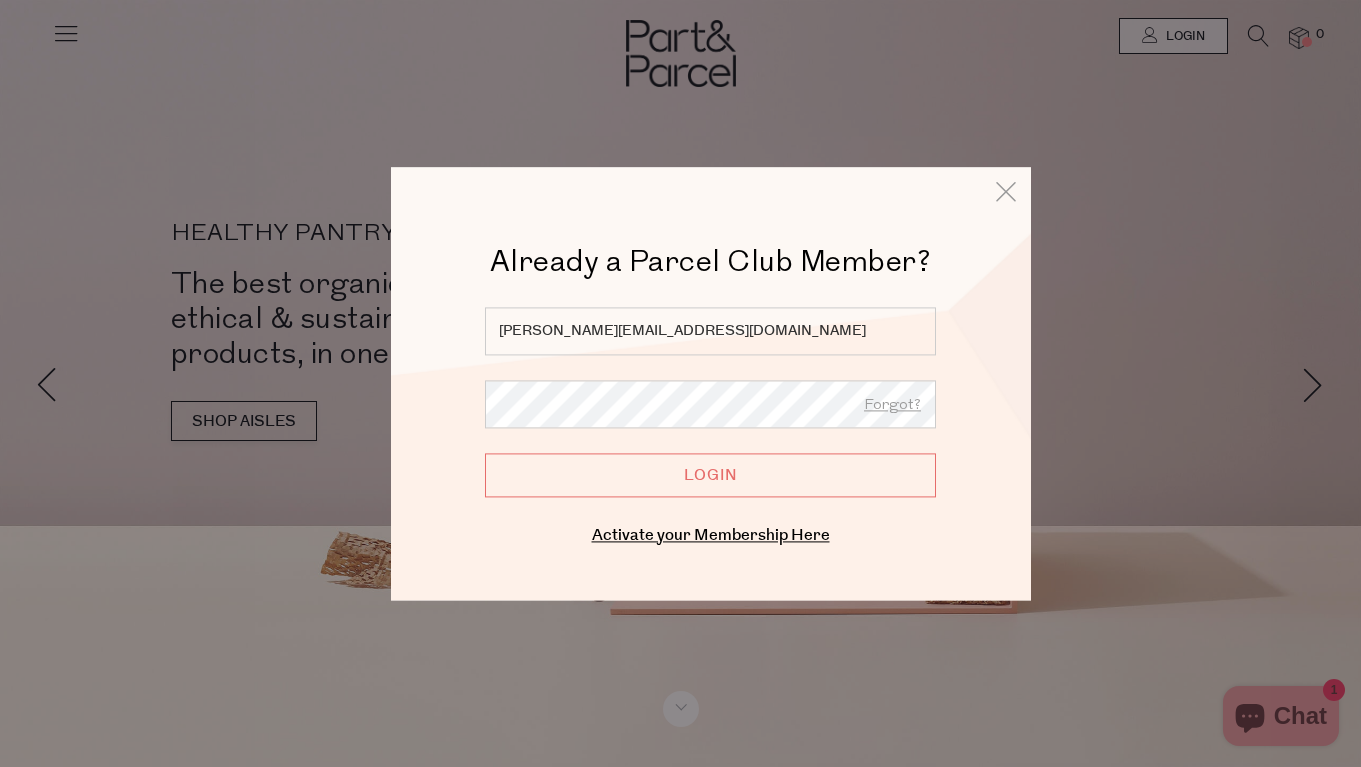 click on "Login" at bounding box center (710, 475) 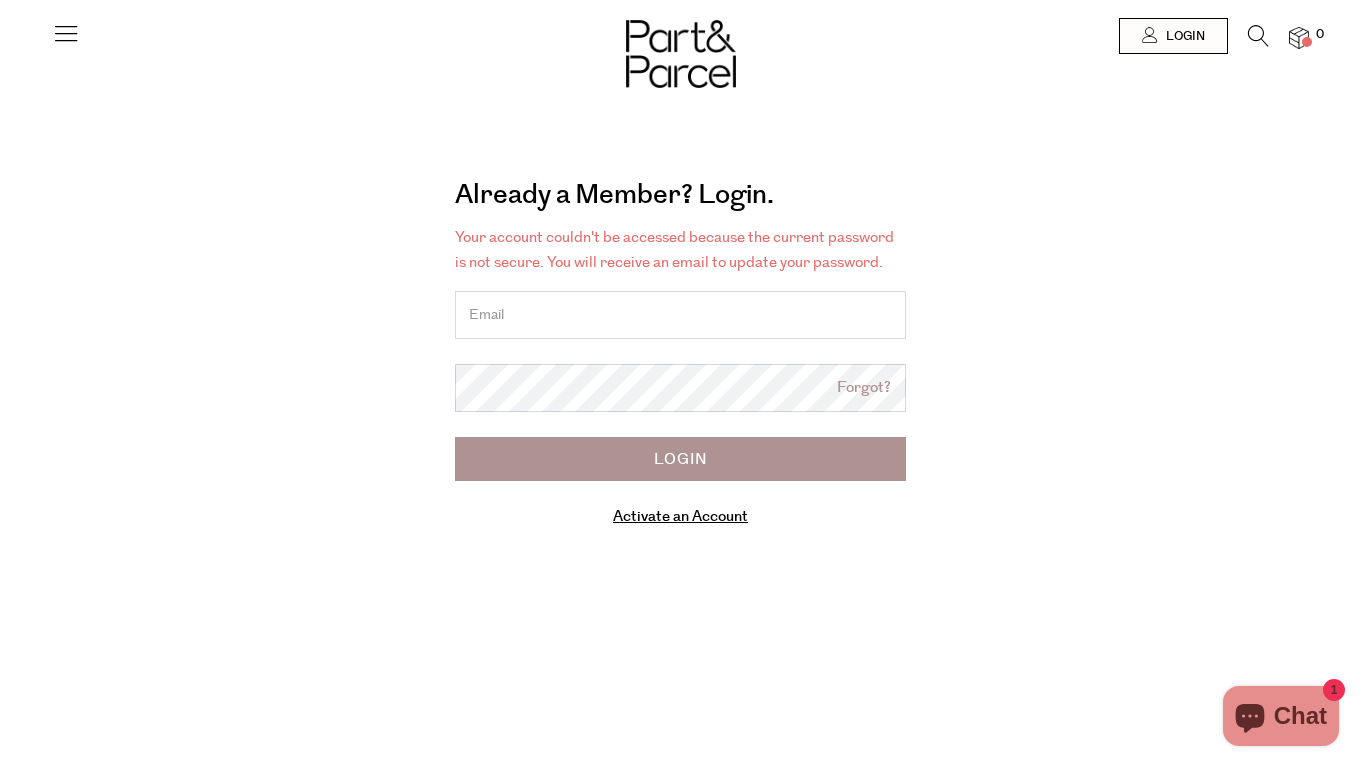 scroll, scrollTop: 0, scrollLeft: 0, axis: both 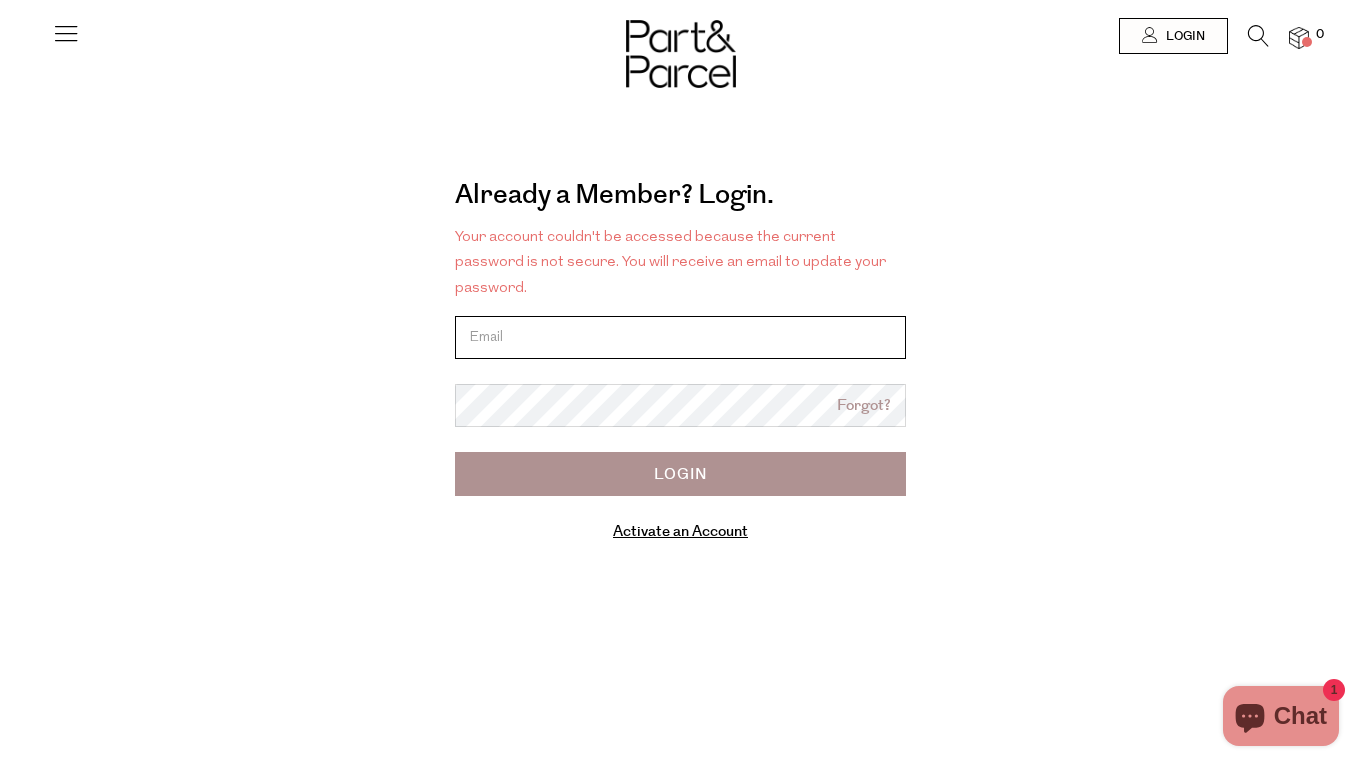 type on "[PERSON_NAME][EMAIL_ADDRESS][DOMAIN_NAME]" 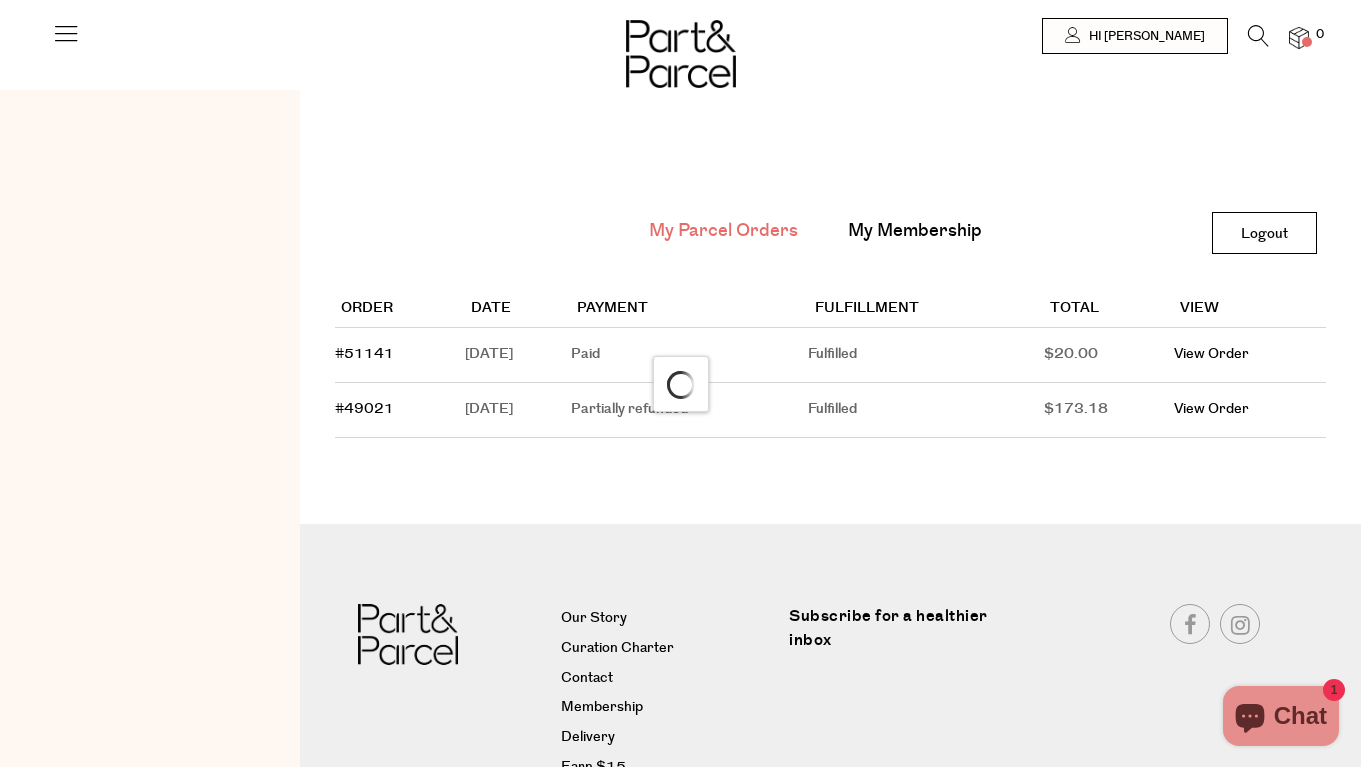 scroll, scrollTop: 0, scrollLeft: 0, axis: both 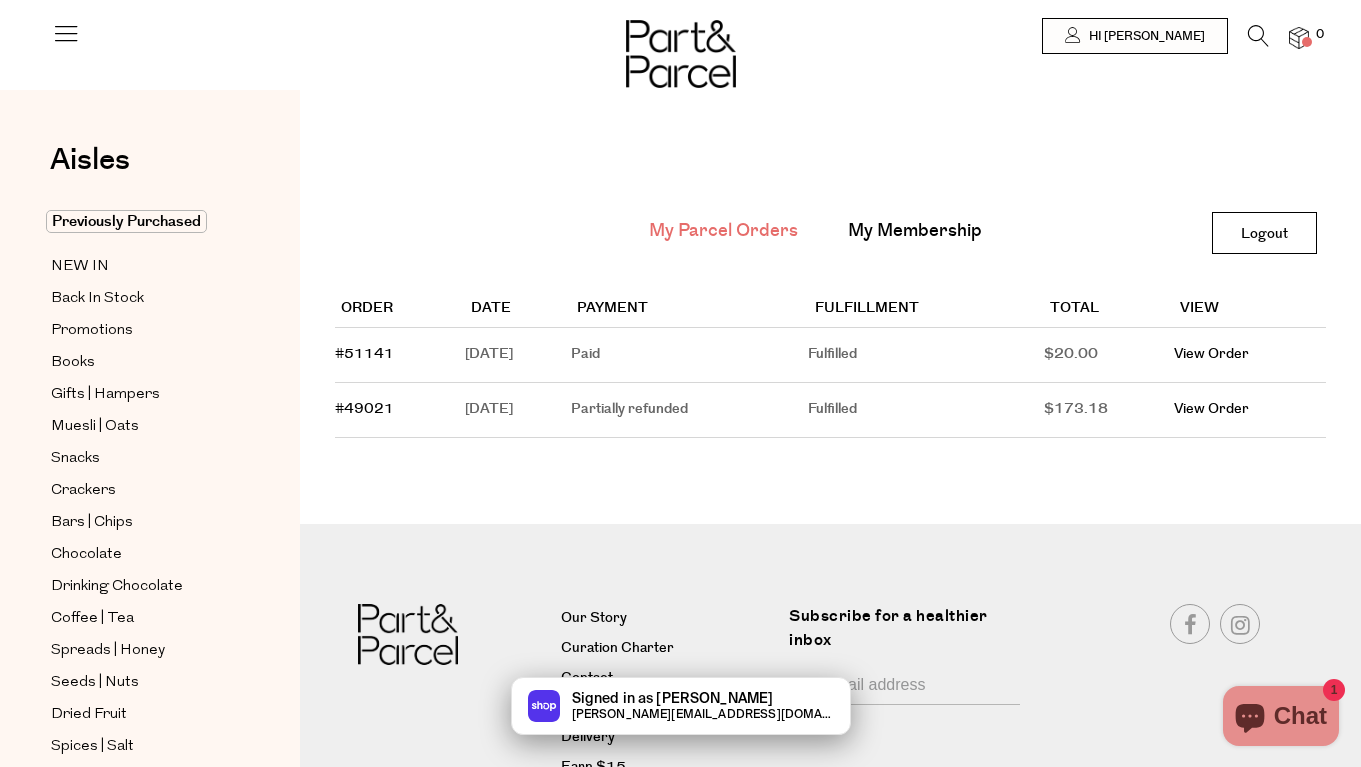 click on "Signed in as Anna anna_clusa@hotmail.com" at bounding box center (680, 706) 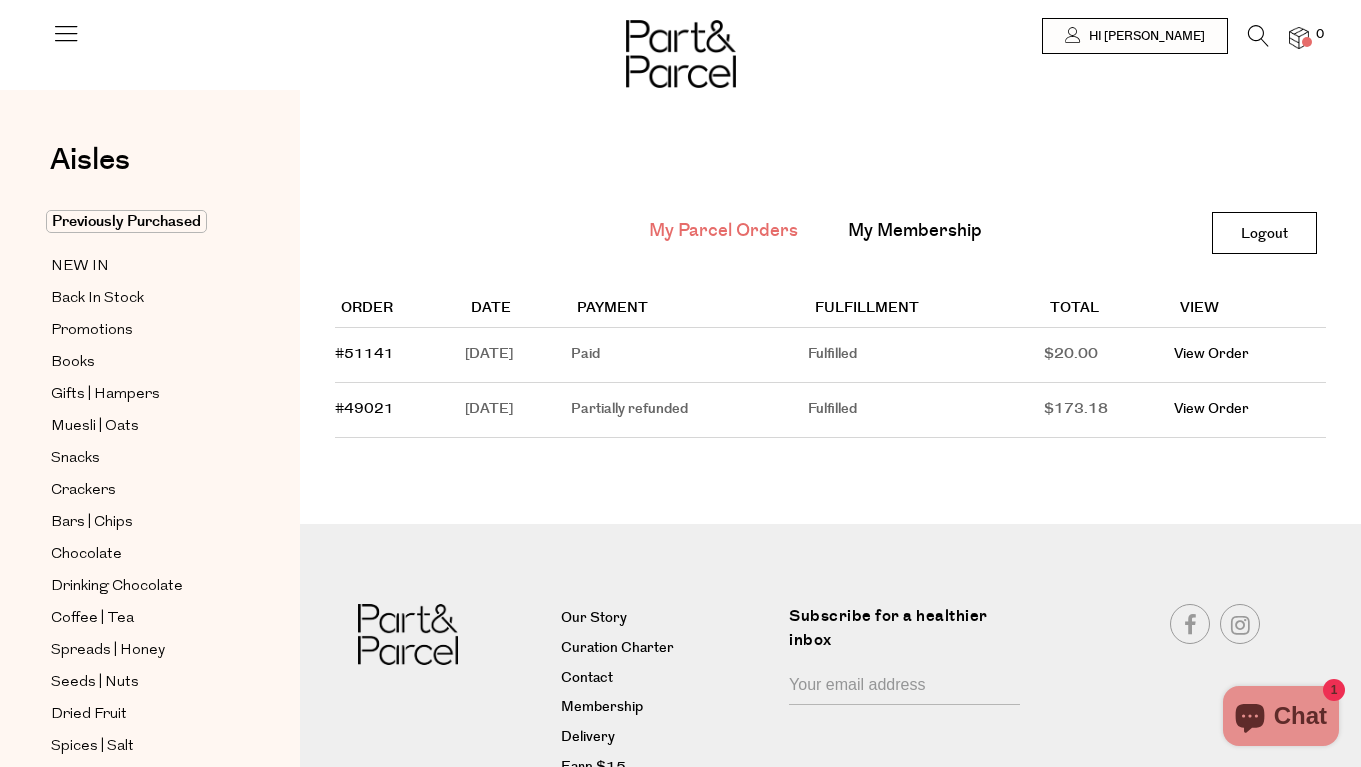 click on "Signed in as Anna anna_clusa@hotmail.com" at bounding box center [680, 706] 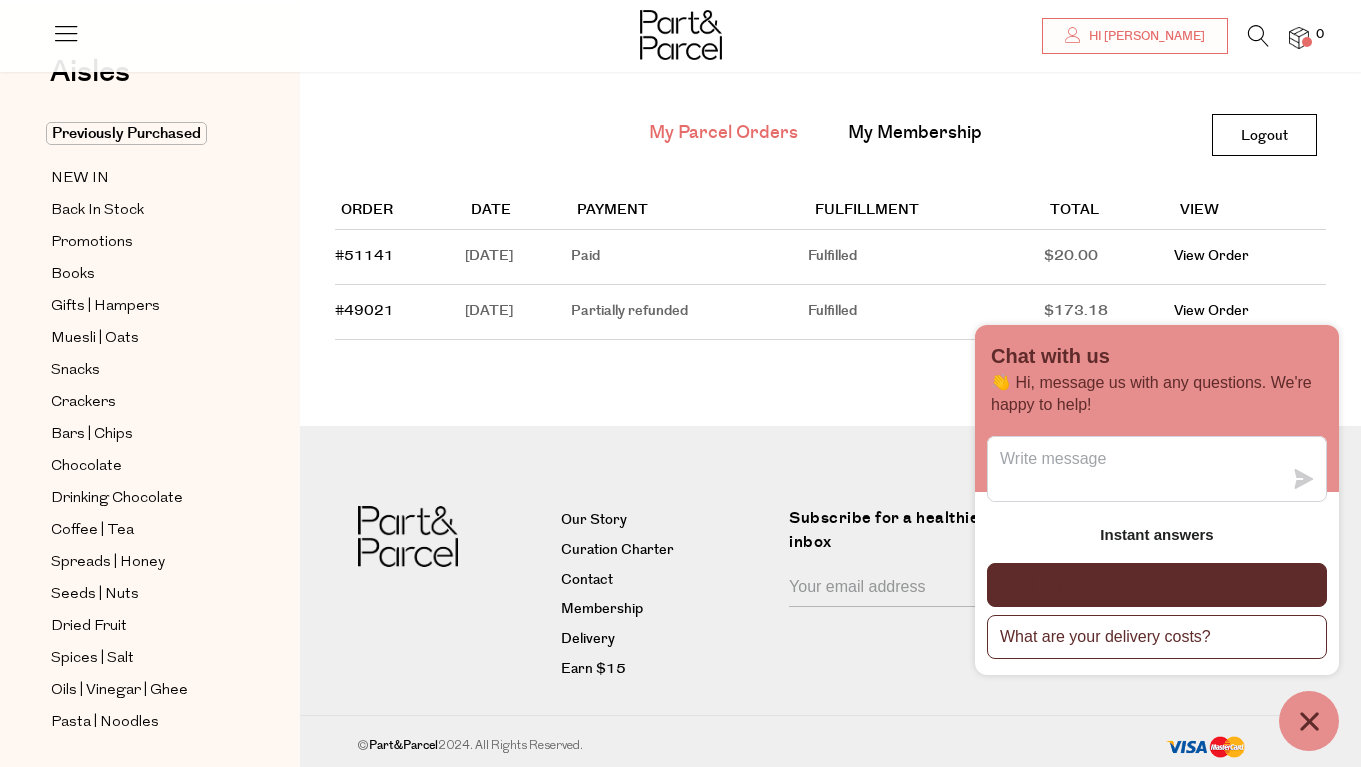 scroll, scrollTop: 97, scrollLeft: 0, axis: vertical 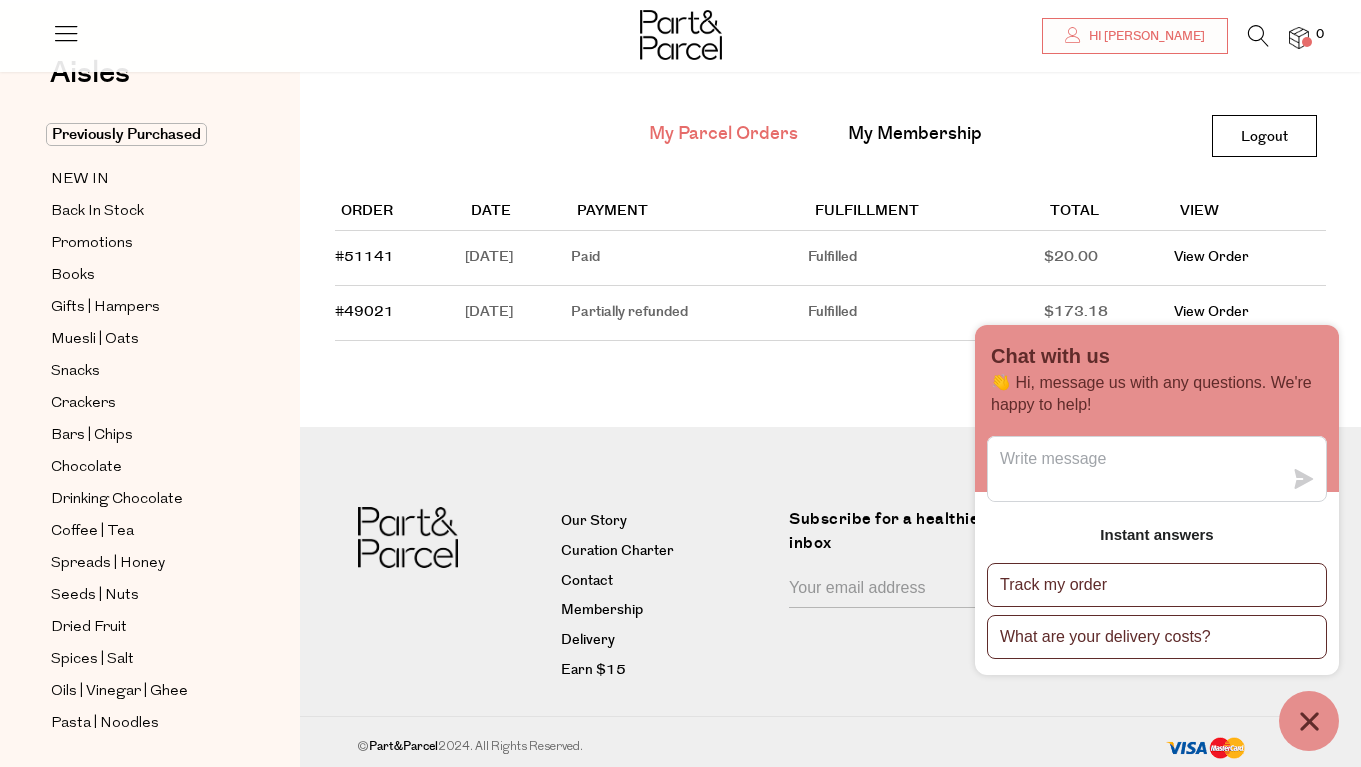 click 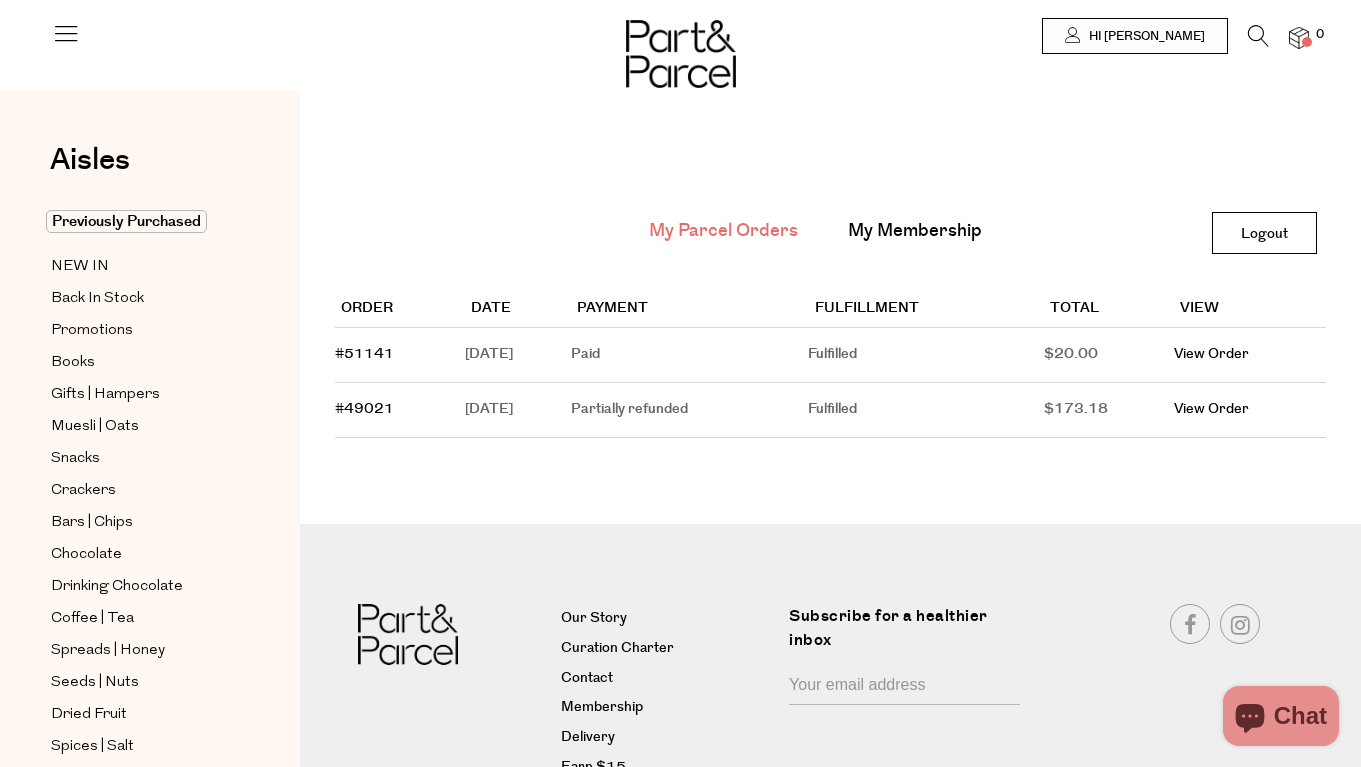 scroll, scrollTop: 0, scrollLeft: 0, axis: both 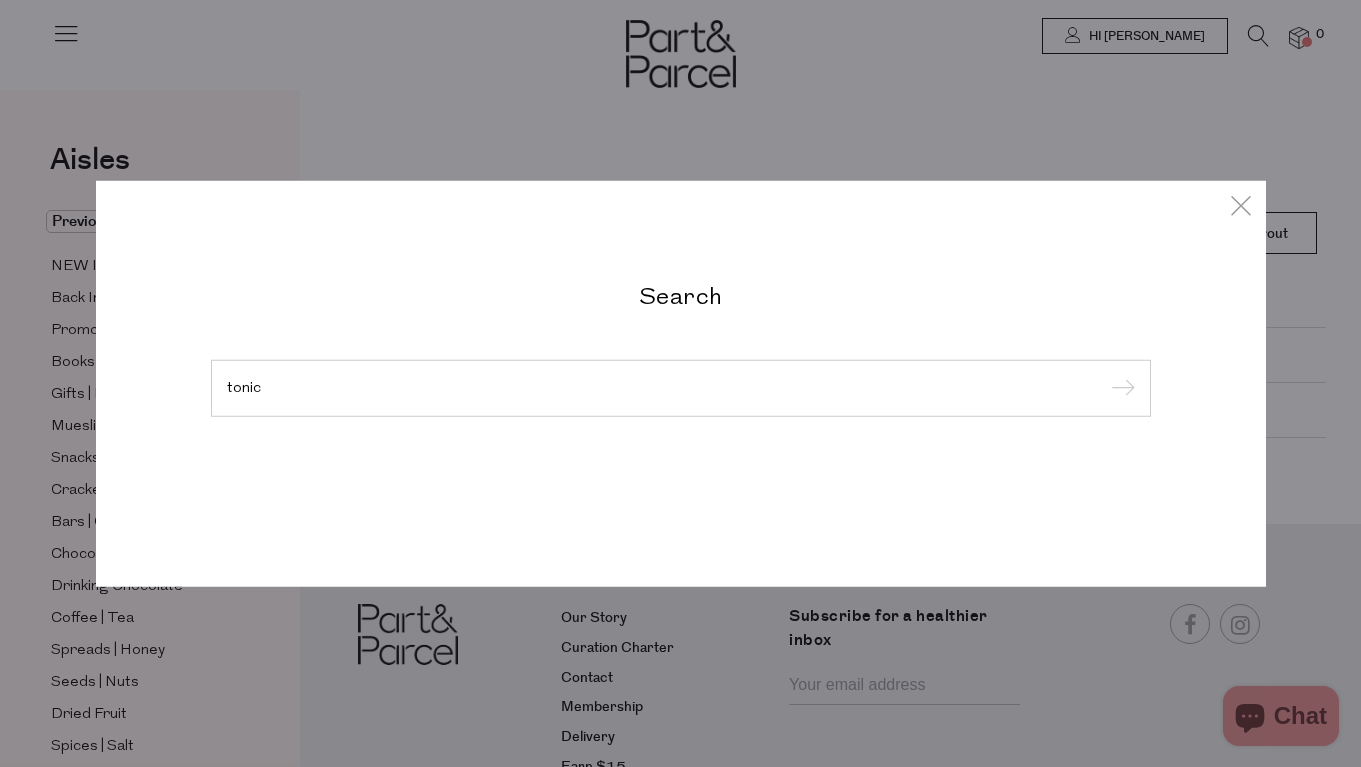 type on "tonic" 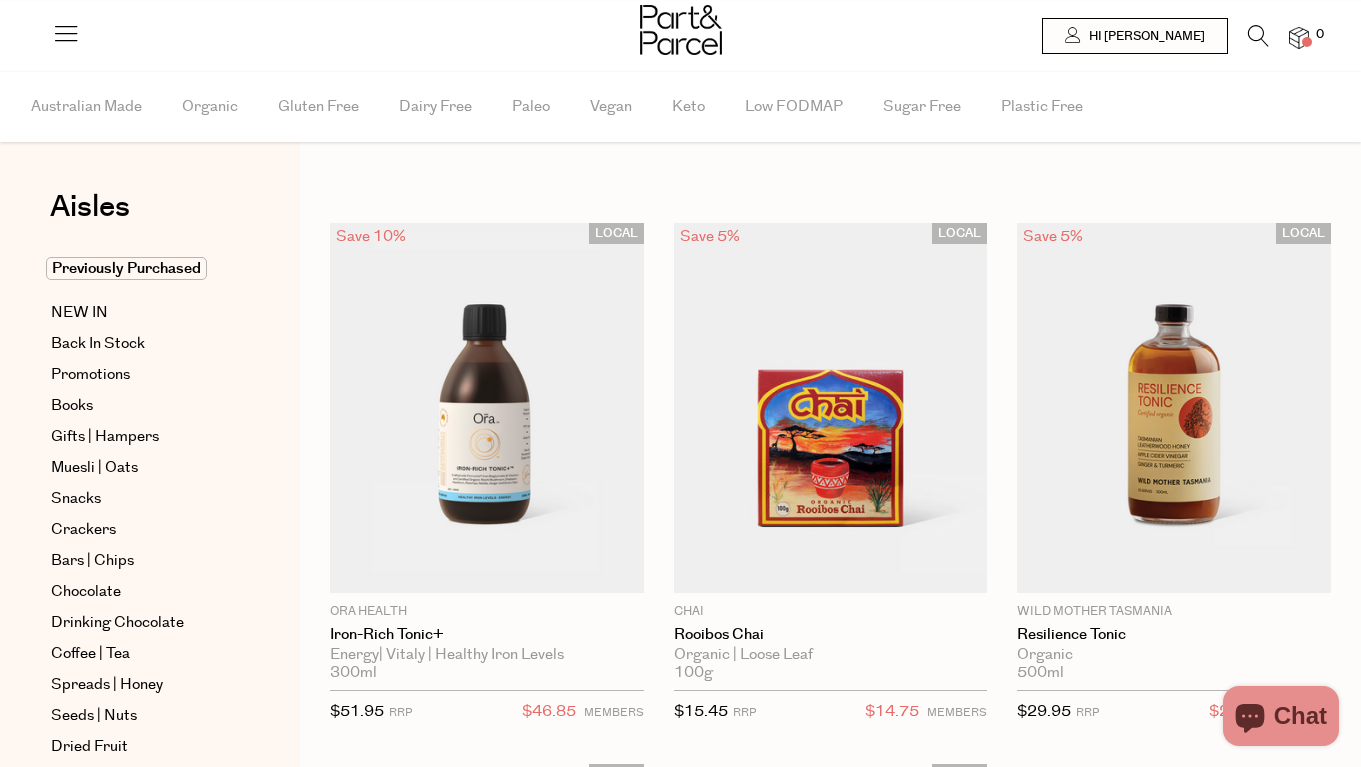 scroll, scrollTop: 0, scrollLeft: 0, axis: both 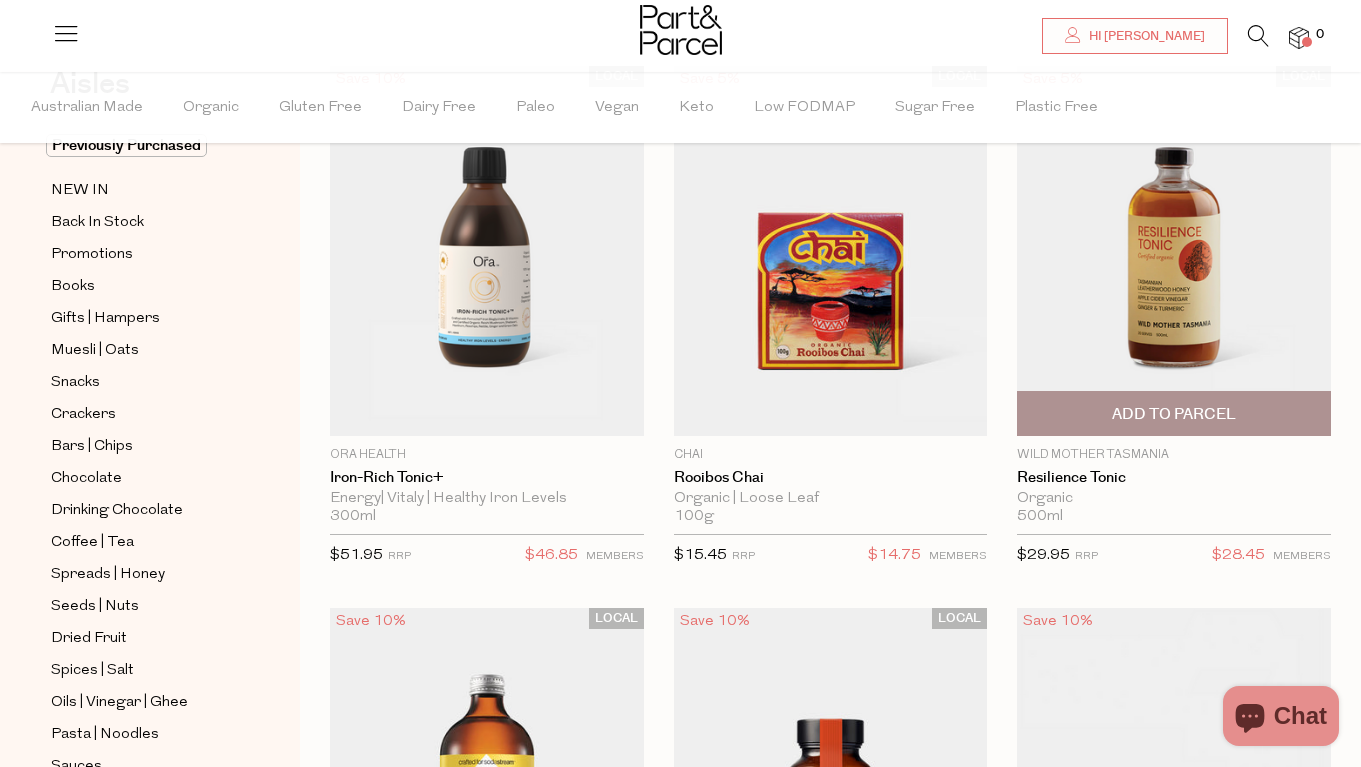 click at bounding box center (1174, 251) 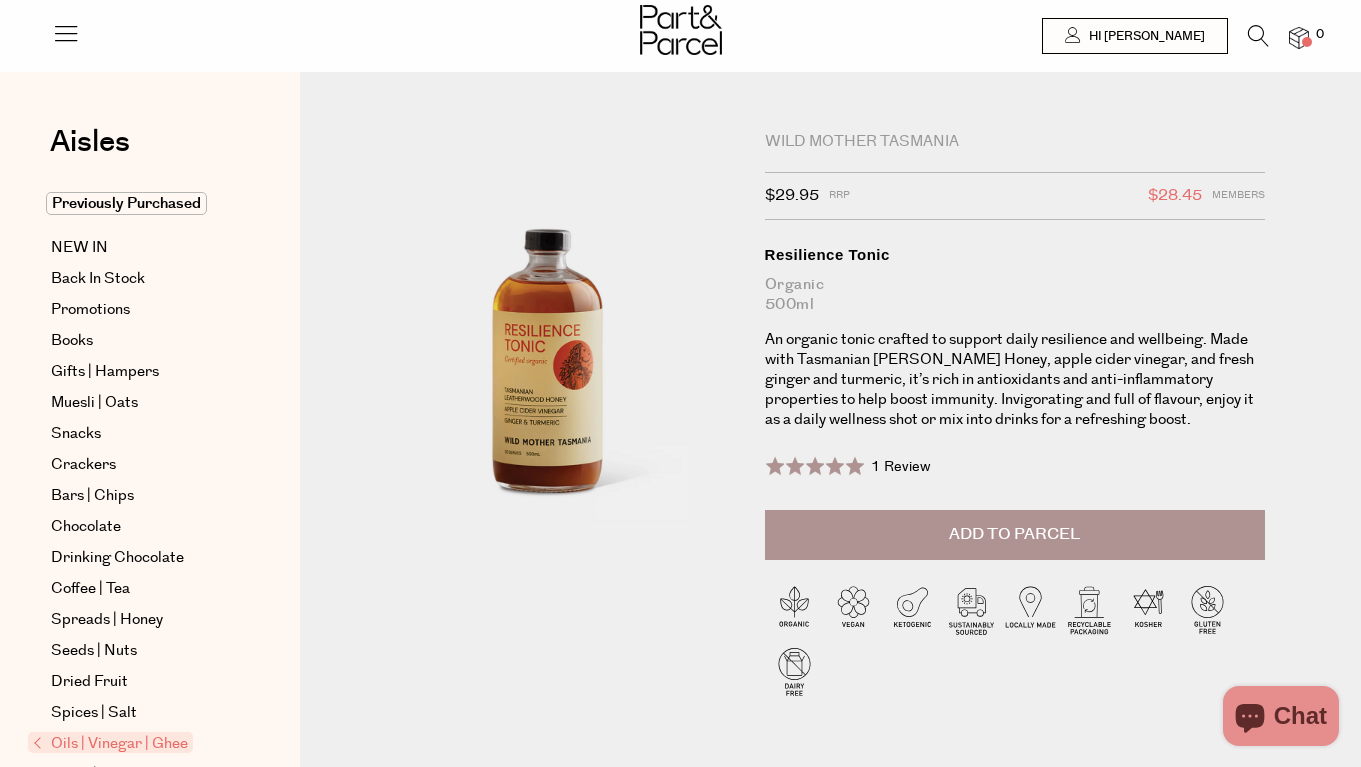 scroll, scrollTop: 0, scrollLeft: 0, axis: both 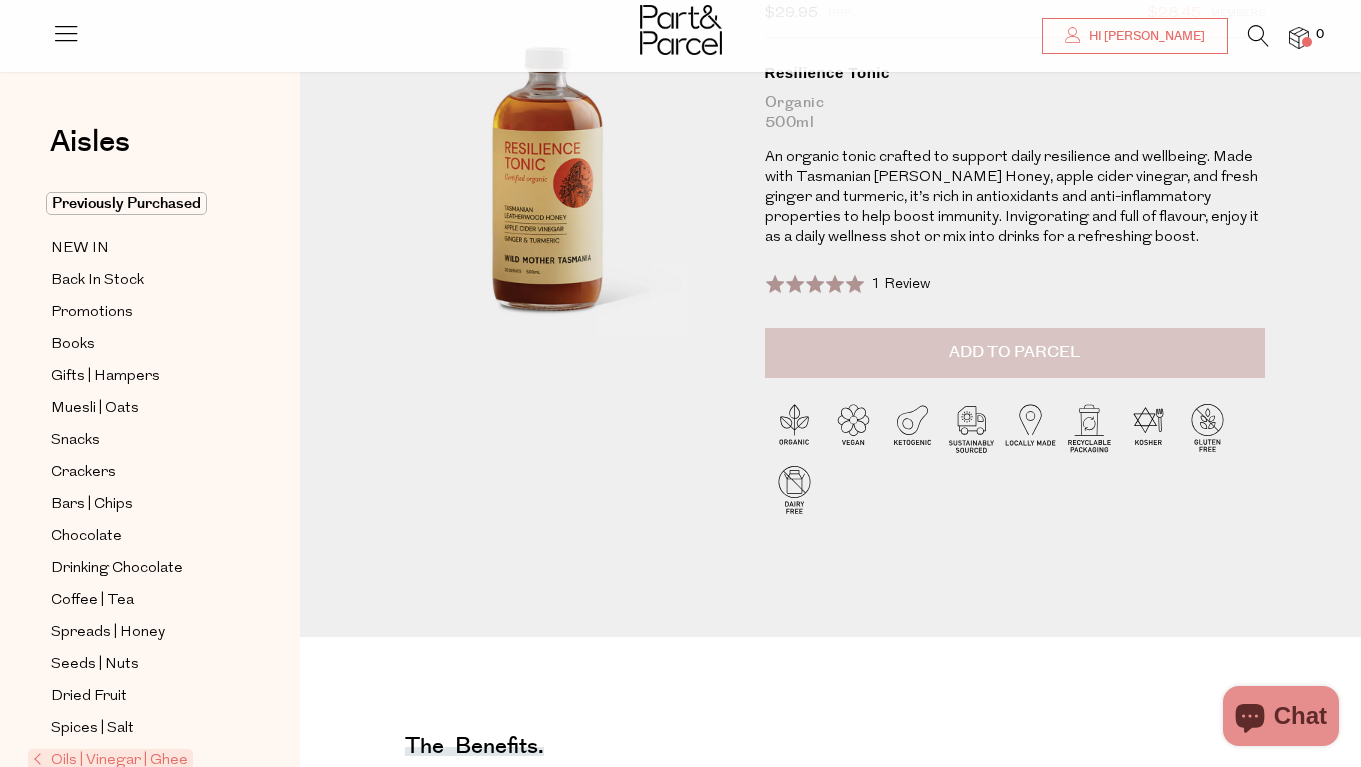 click on "Add to Parcel" at bounding box center (1014, 352) 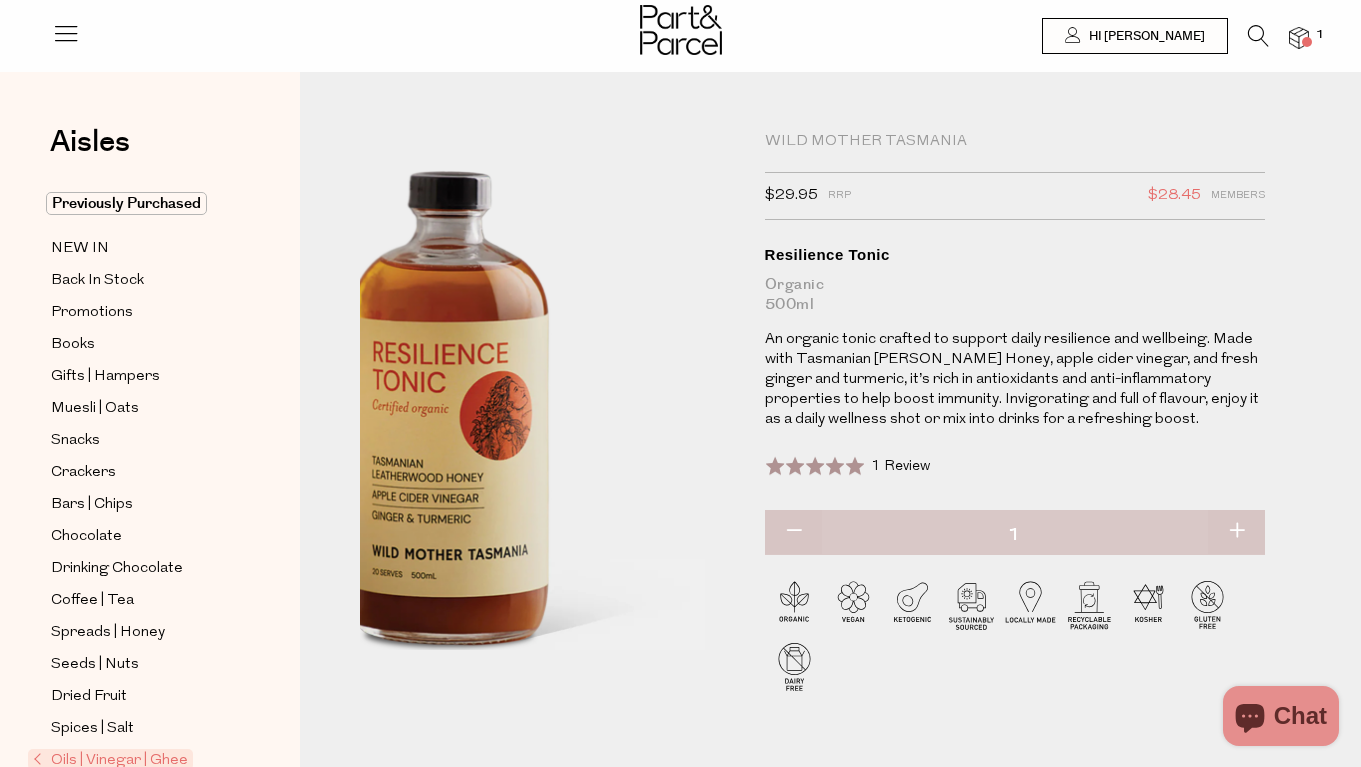 scroll, scrollTop: 0, scrollLeft: 0, axis: both 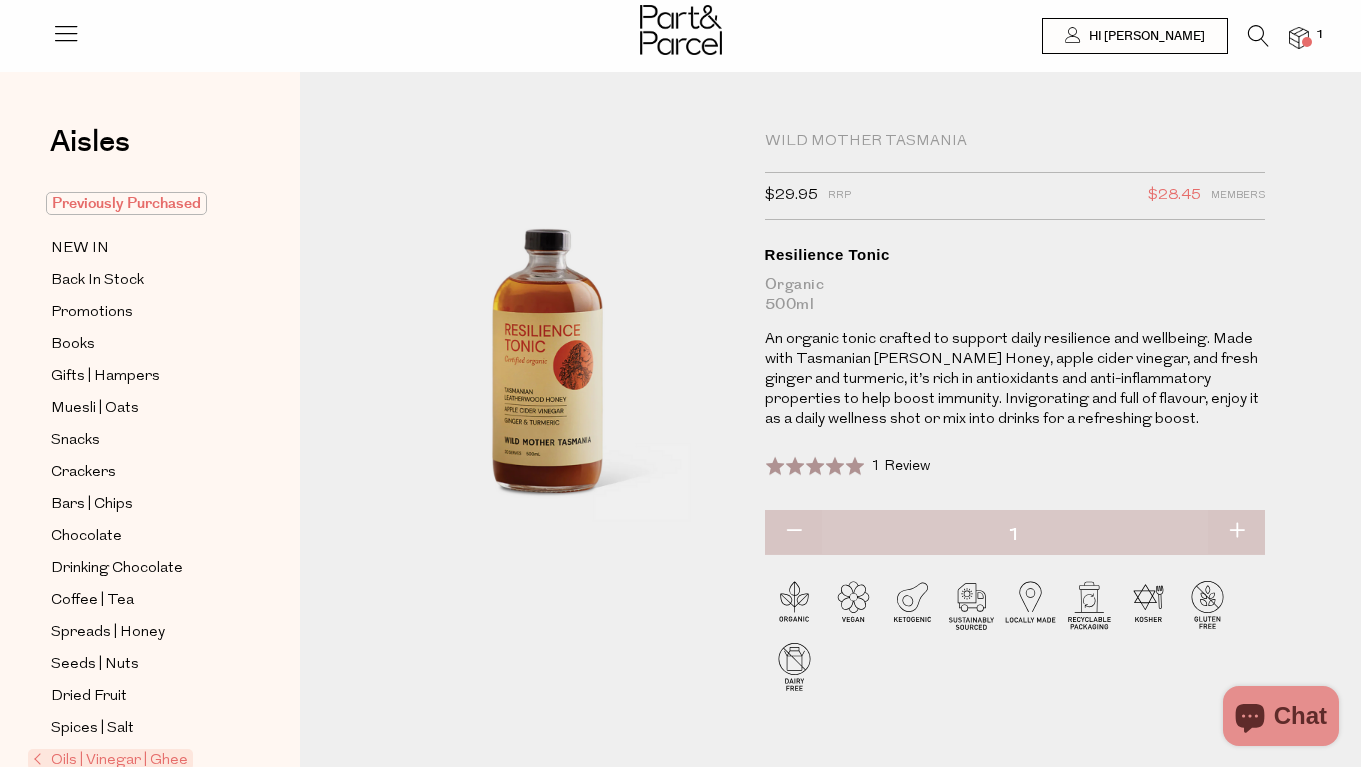 click on "Previously Purchased" at bounding box center (126, 203) 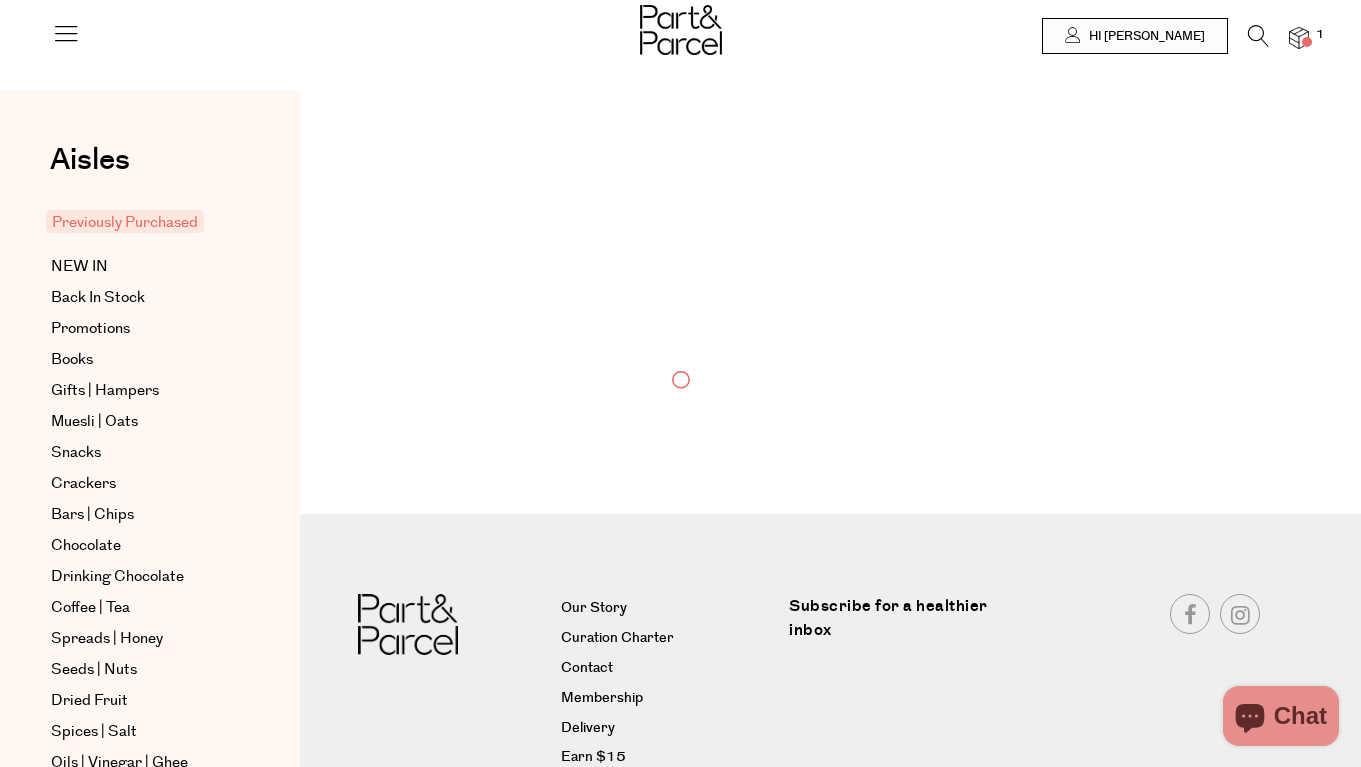 scroll, scrollTop: 0, scrollLeft: 0, axis: both 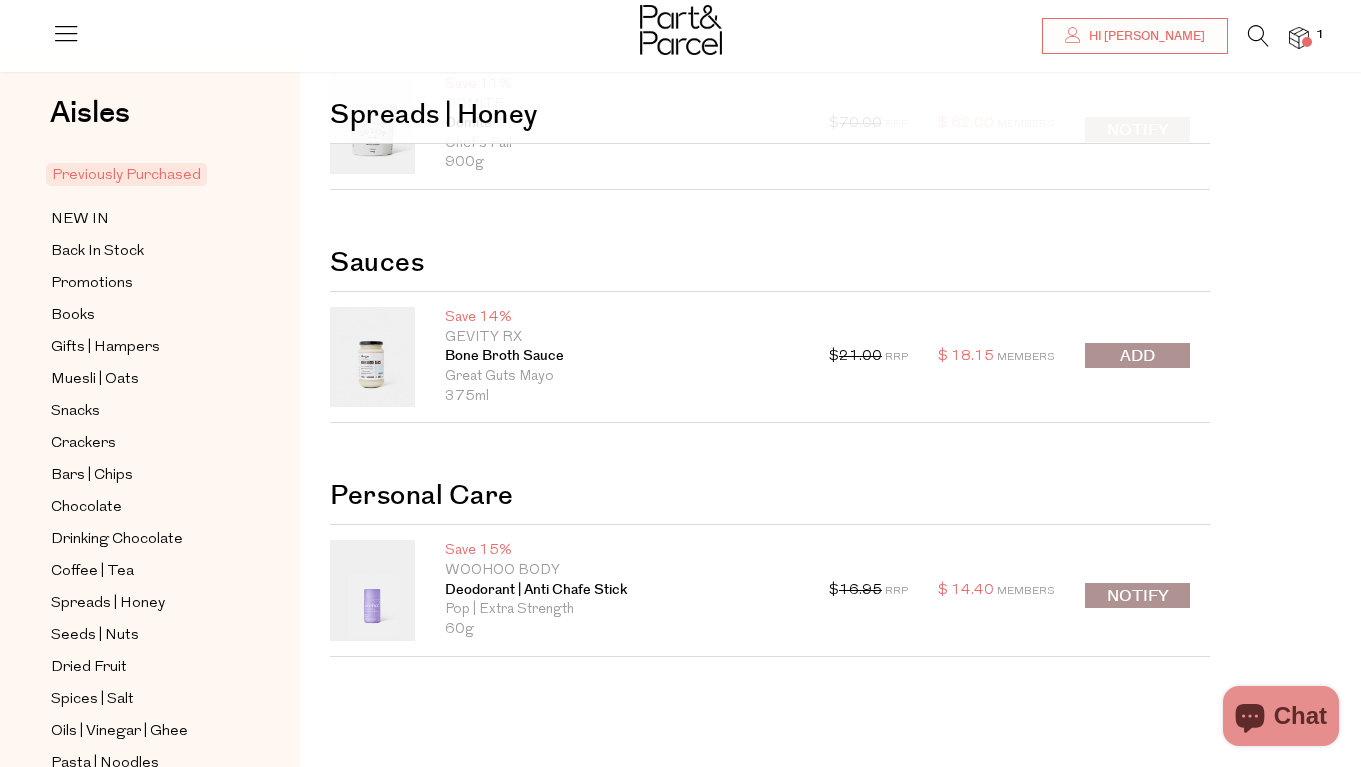 click at bounding box center [1137, 356] 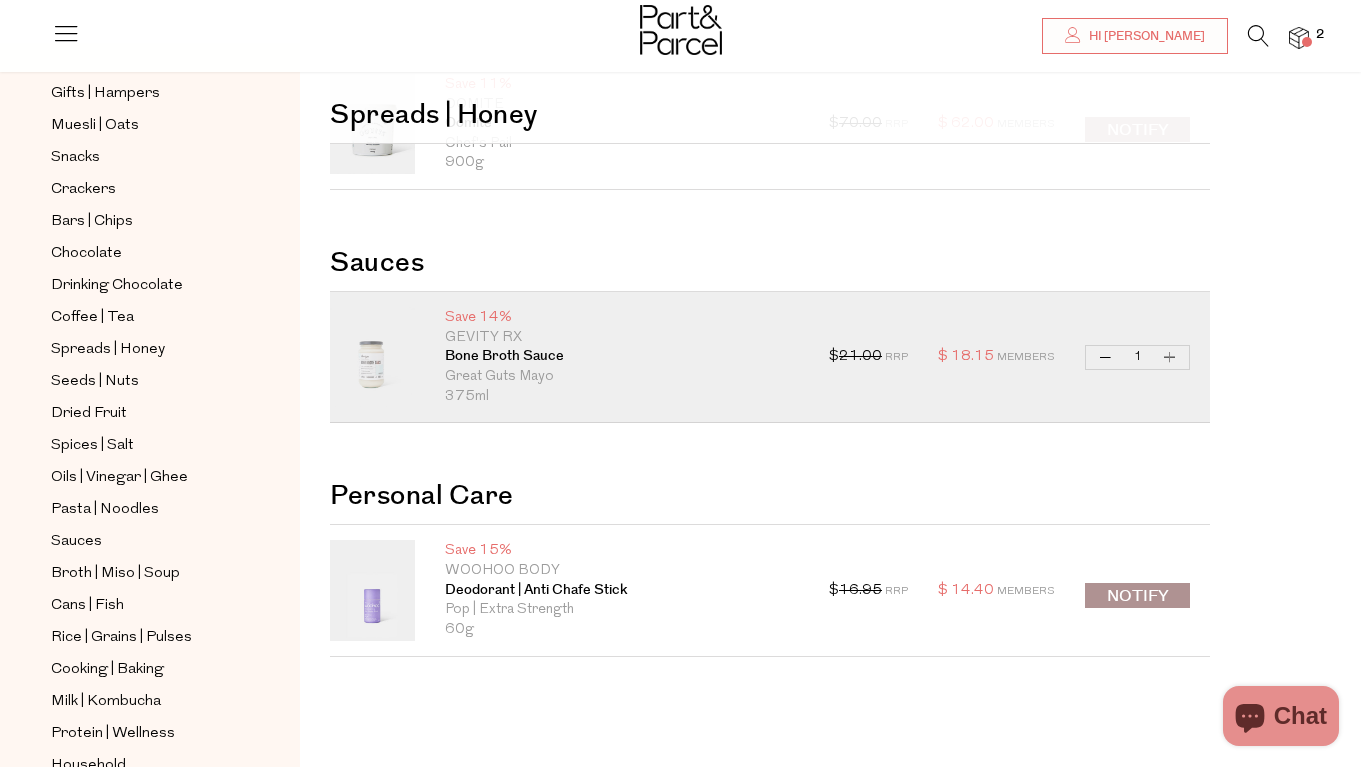 scroll, scrollTop: 271, scrollLeft: 0, axis: vertical 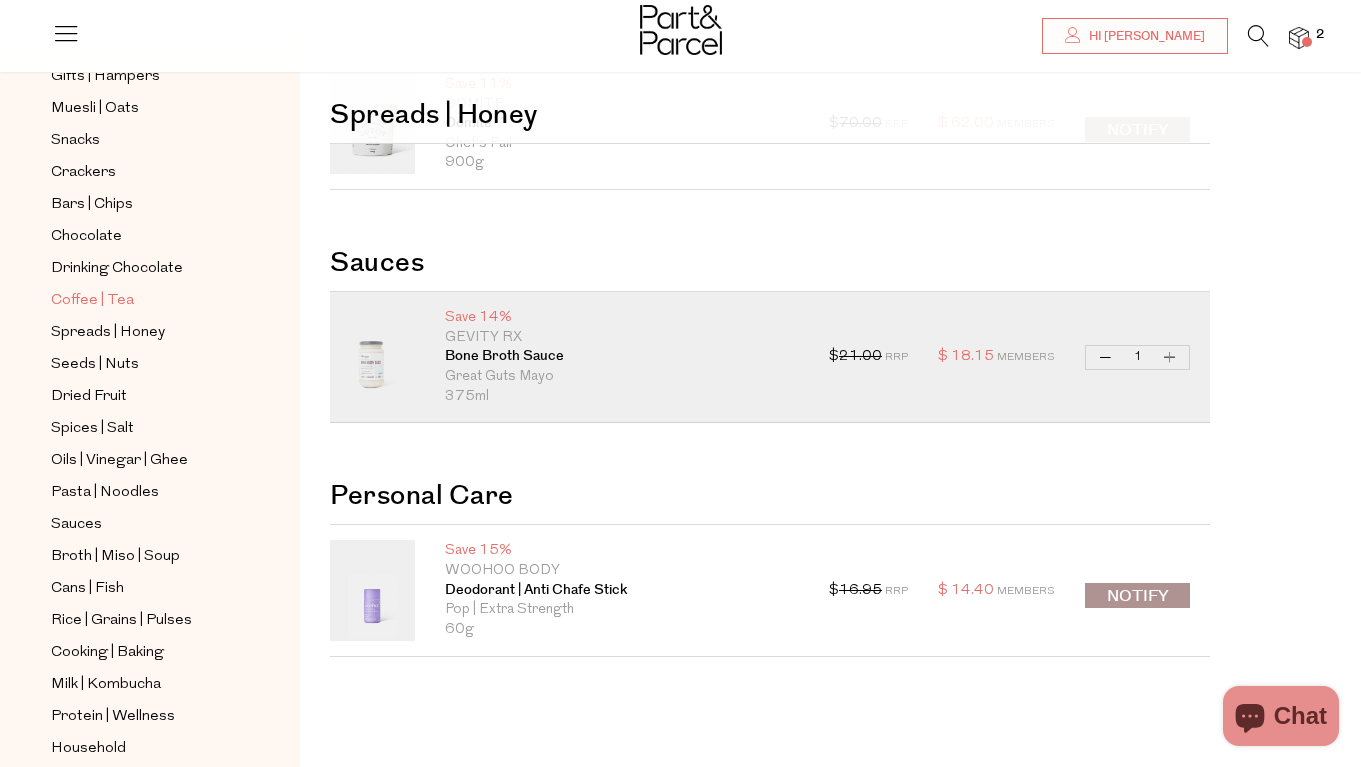 click on "Coffee | Tea" at bounding box center [92, 301] 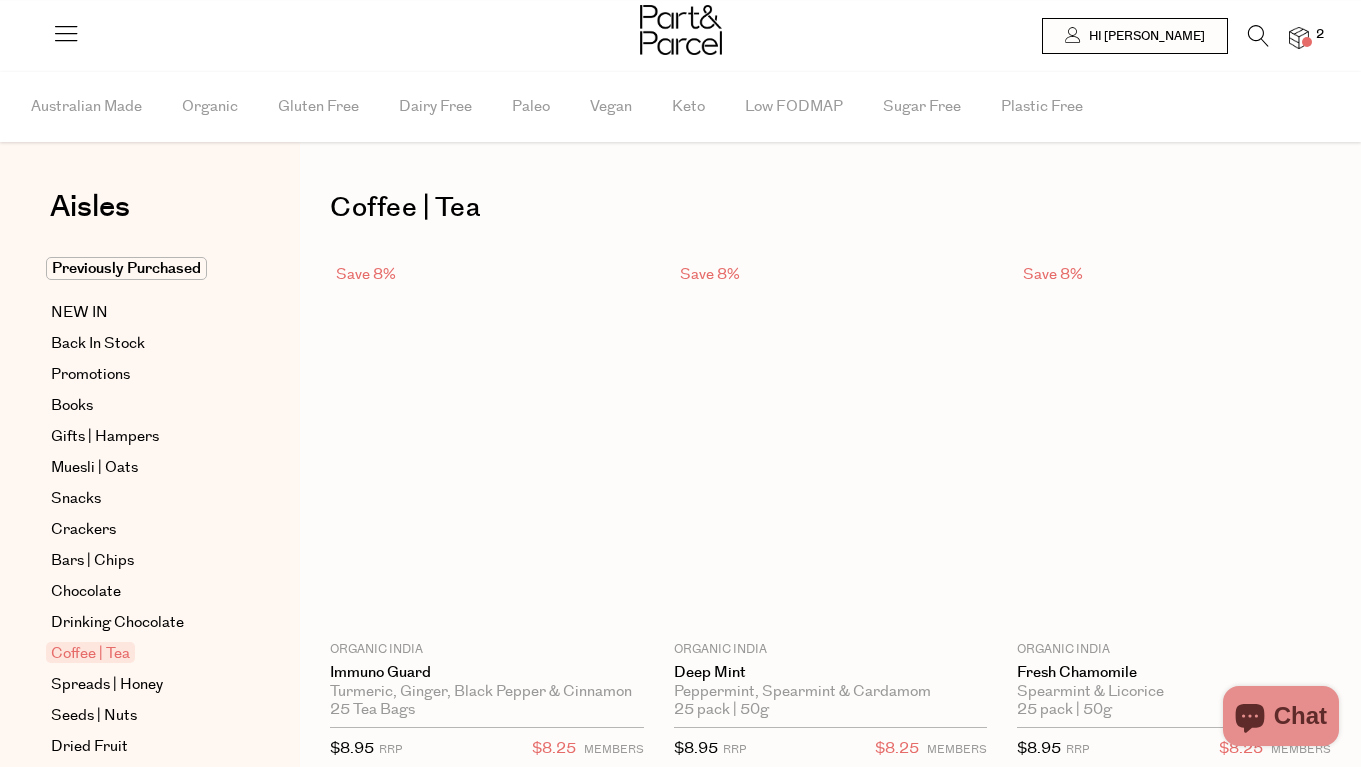 scroll, scrollTop: 0, scrollLeft: 0, axis: both 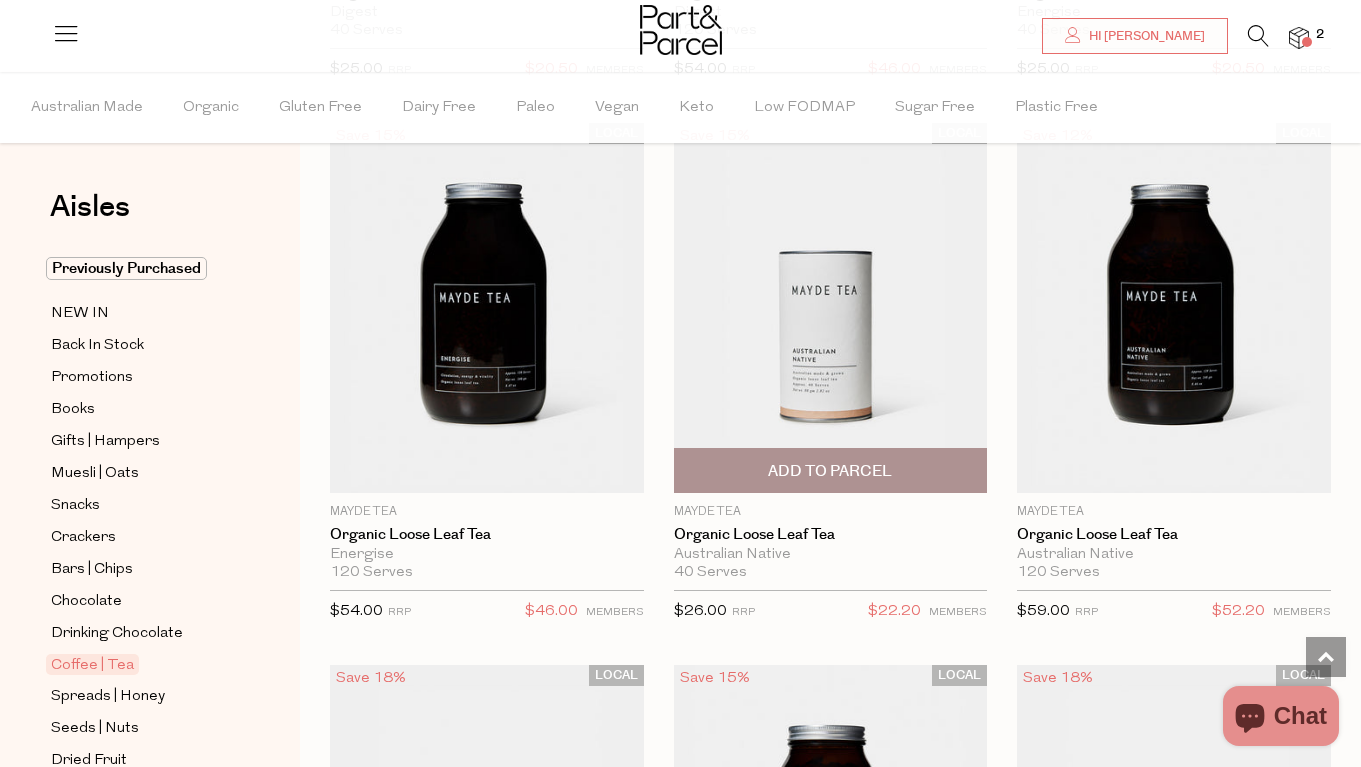 click on "Add To Parcel" at bounding box center [830, 471] 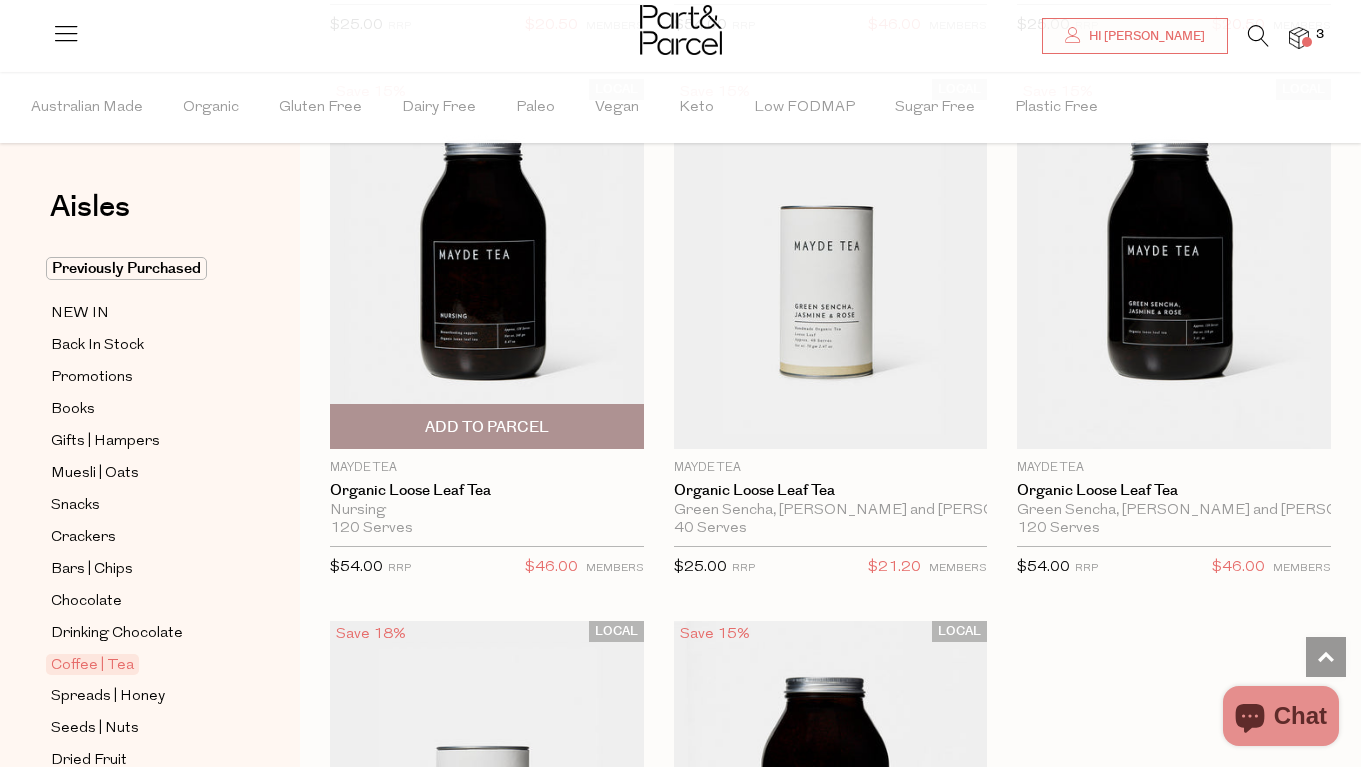 scroll, scrollTop: 8315, scrollLeft: 0, axis: vertical 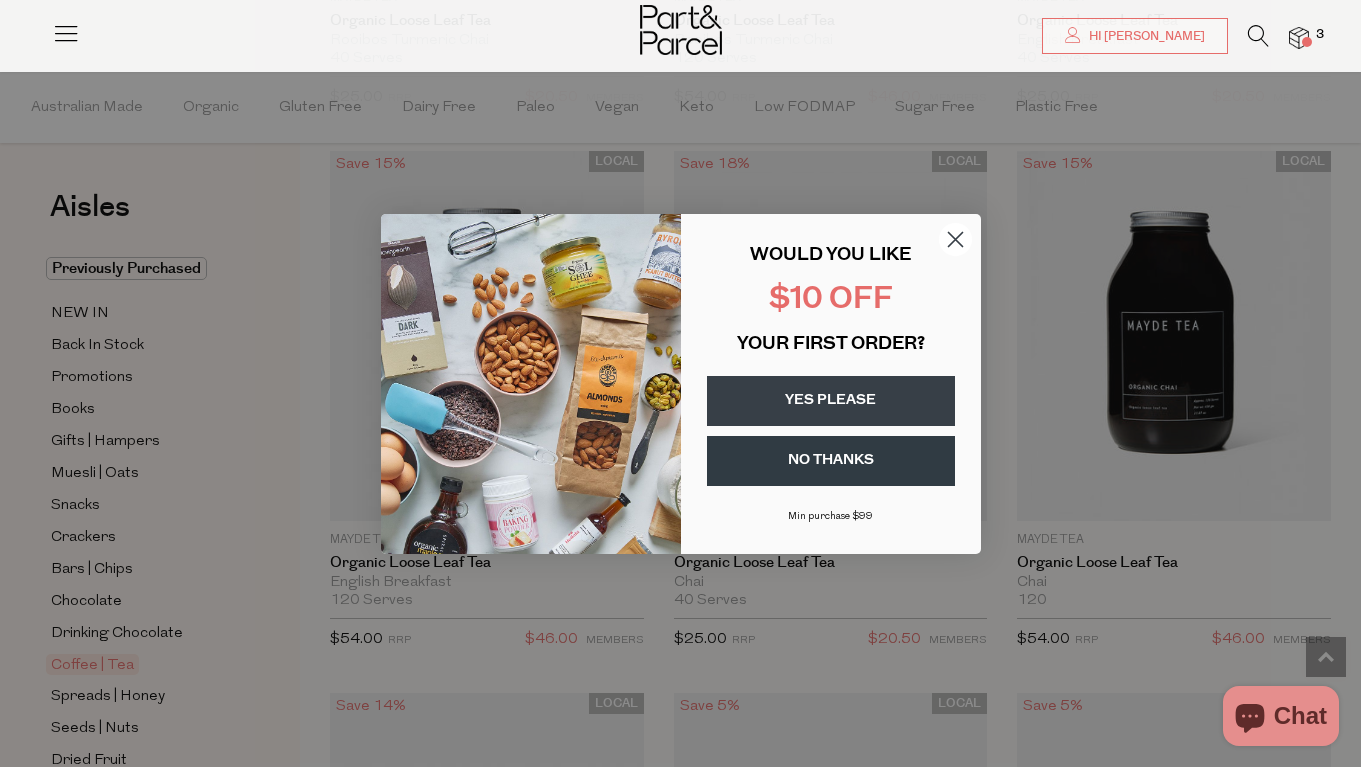 click 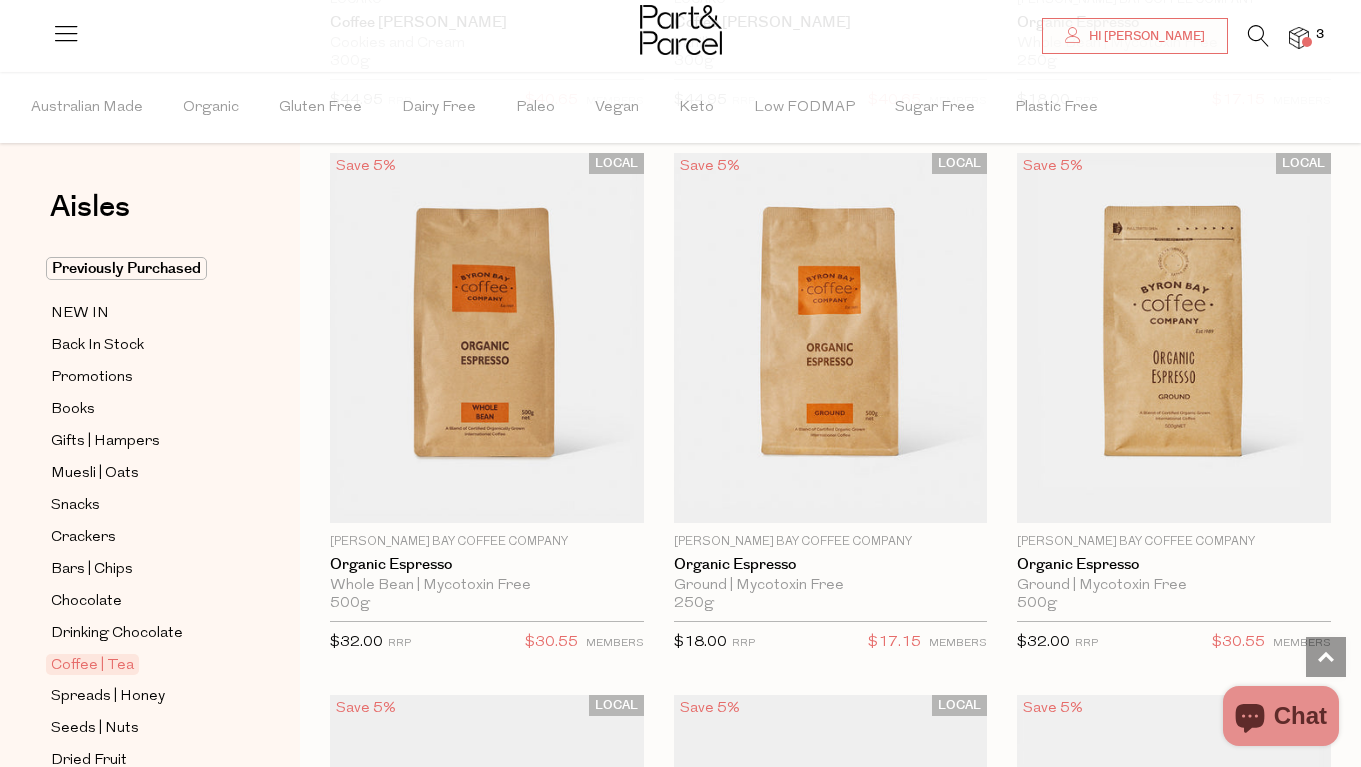 scroll, scrollTop: 13120, scrollLeft: 1, axis: both 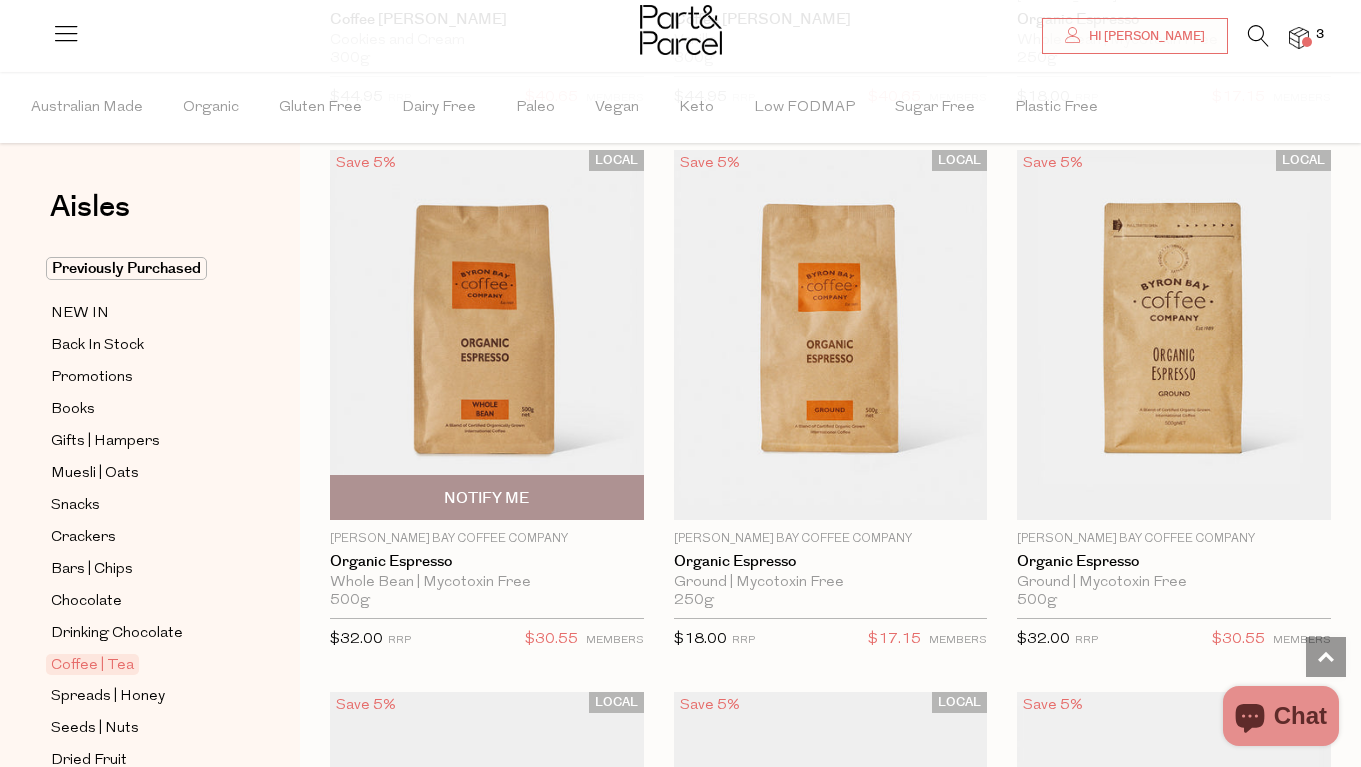 click on "LOCAL
Save 5%
1
Notify Me
Byron Bay Coffee Company
Organic Espresso
Whole Bean | Mycotoxin Free
500g Only 0 Available" at bounding box center (472, 406) 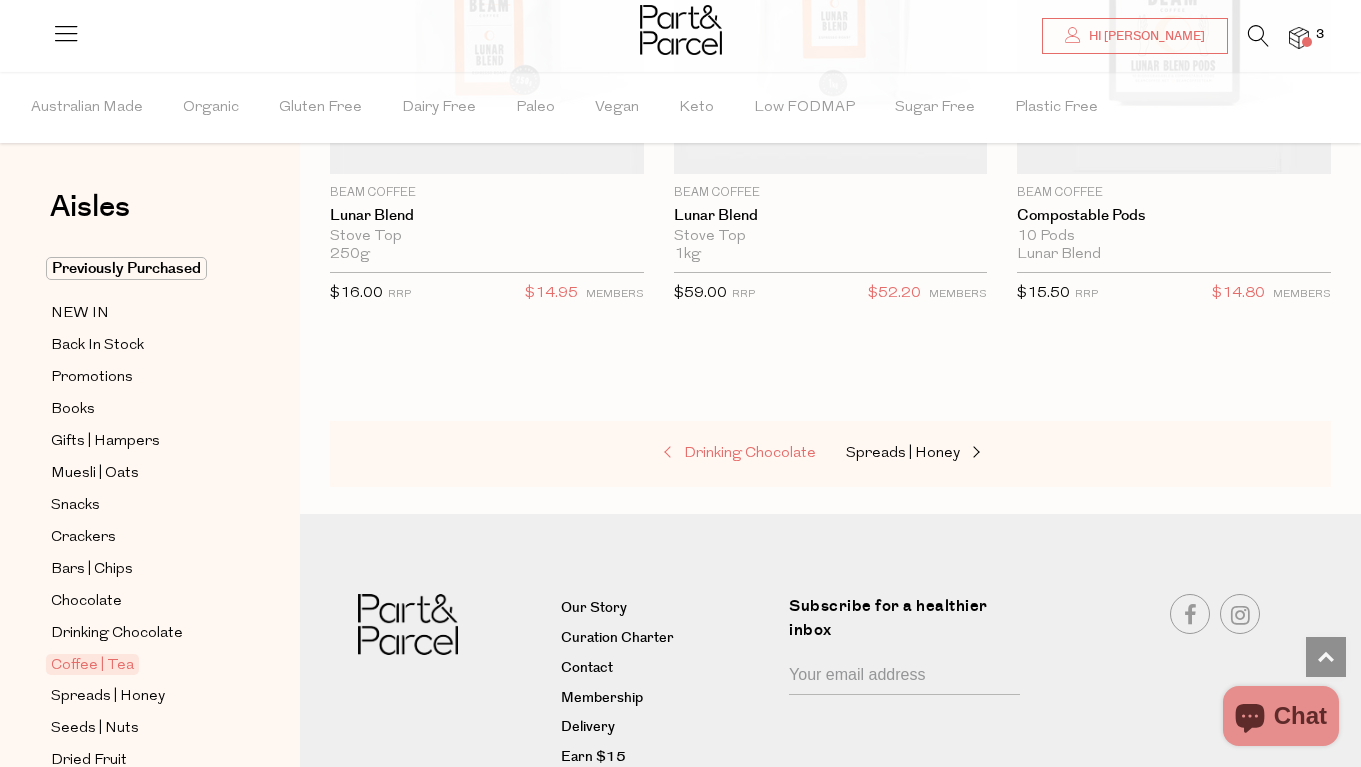 click on "Drinking Chocolate" at bounding box center (750, 453) 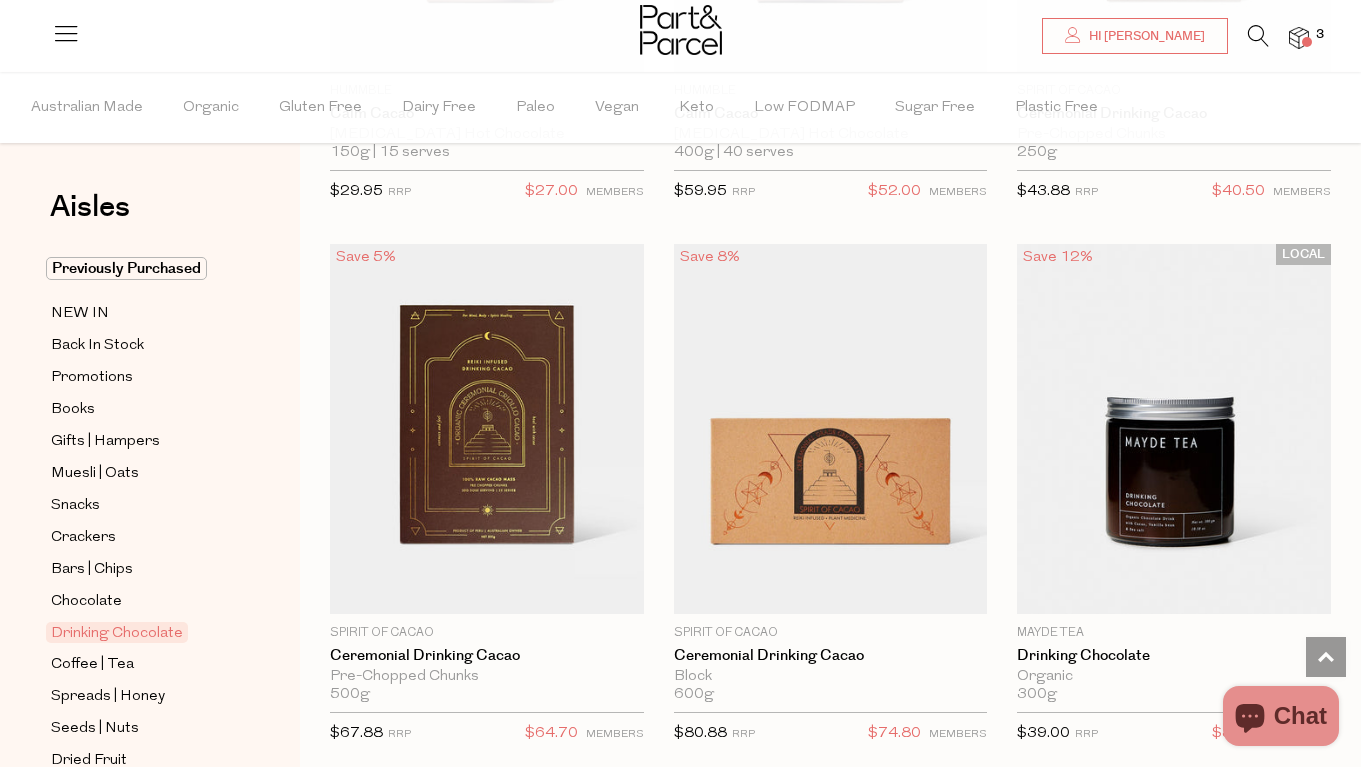 scroll, scrollTop: 1593, scrollLeft: 0, axis: vertical 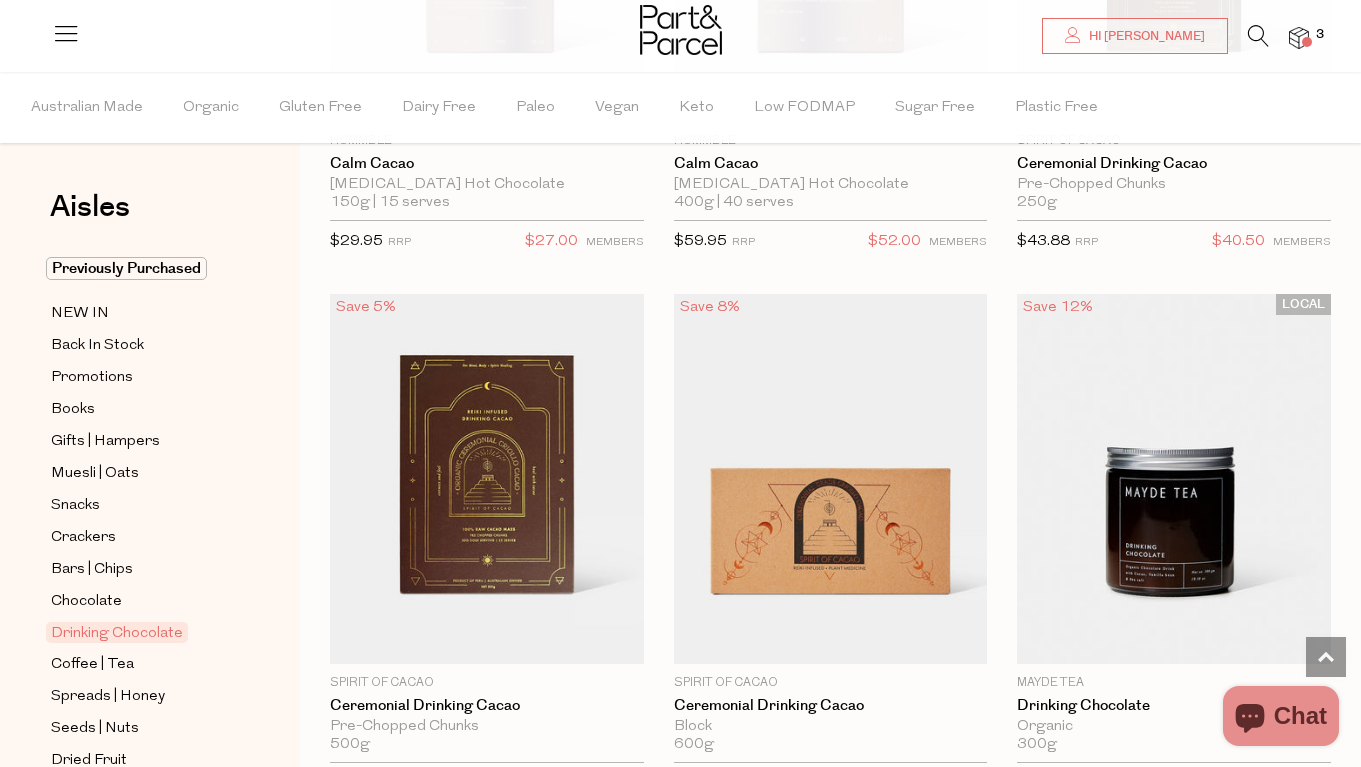 click at bounding box center (1258, 36) 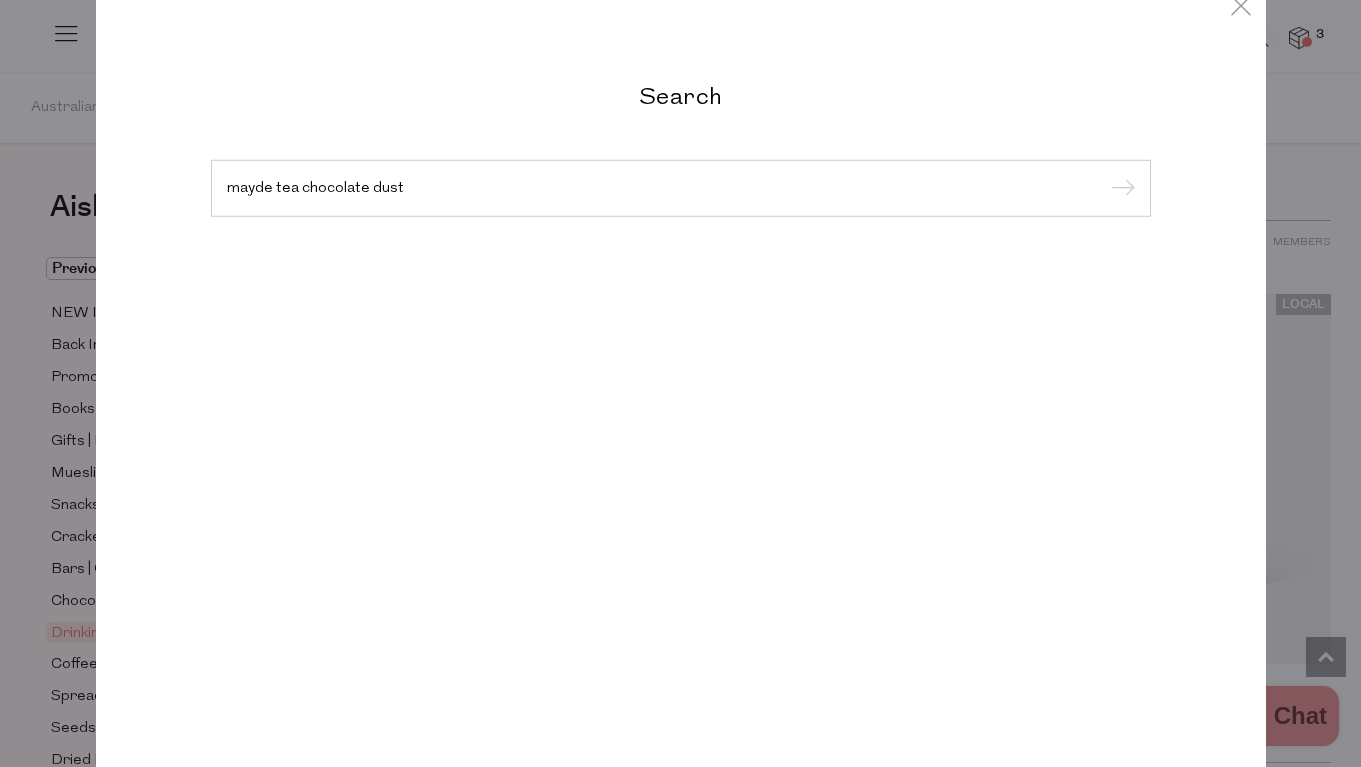 type on "mayde tea chocolate dust" 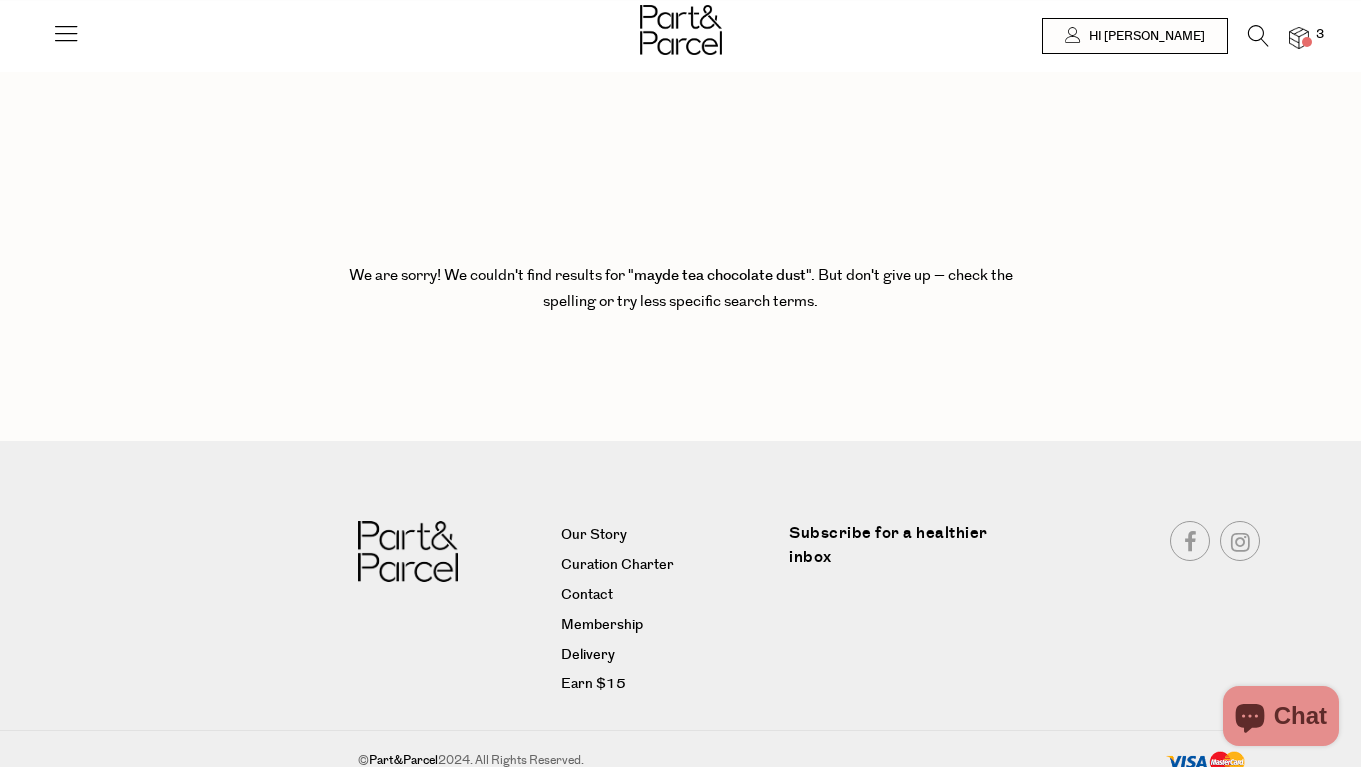 scroll, scrollTop: 0, scrollLeft: 0, axis: both 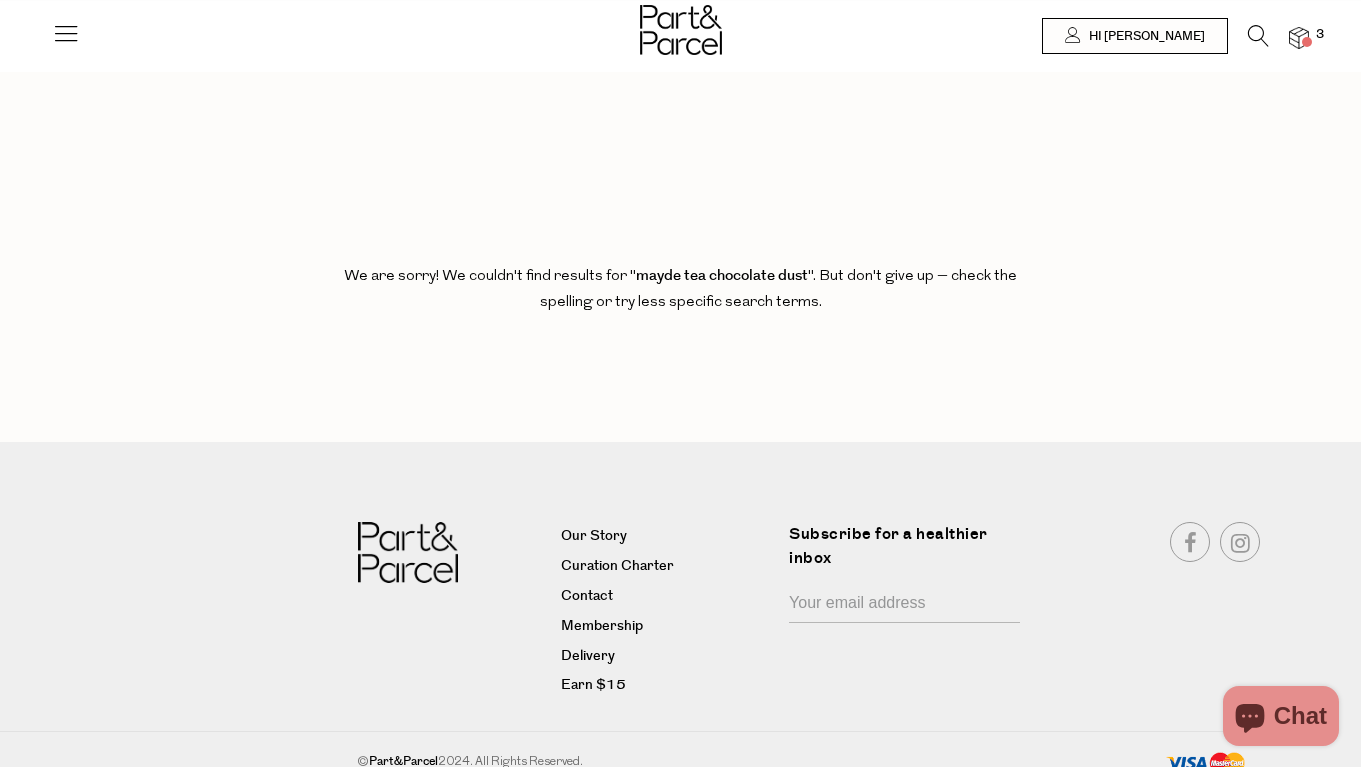 click at bounding box center [1248, 40] 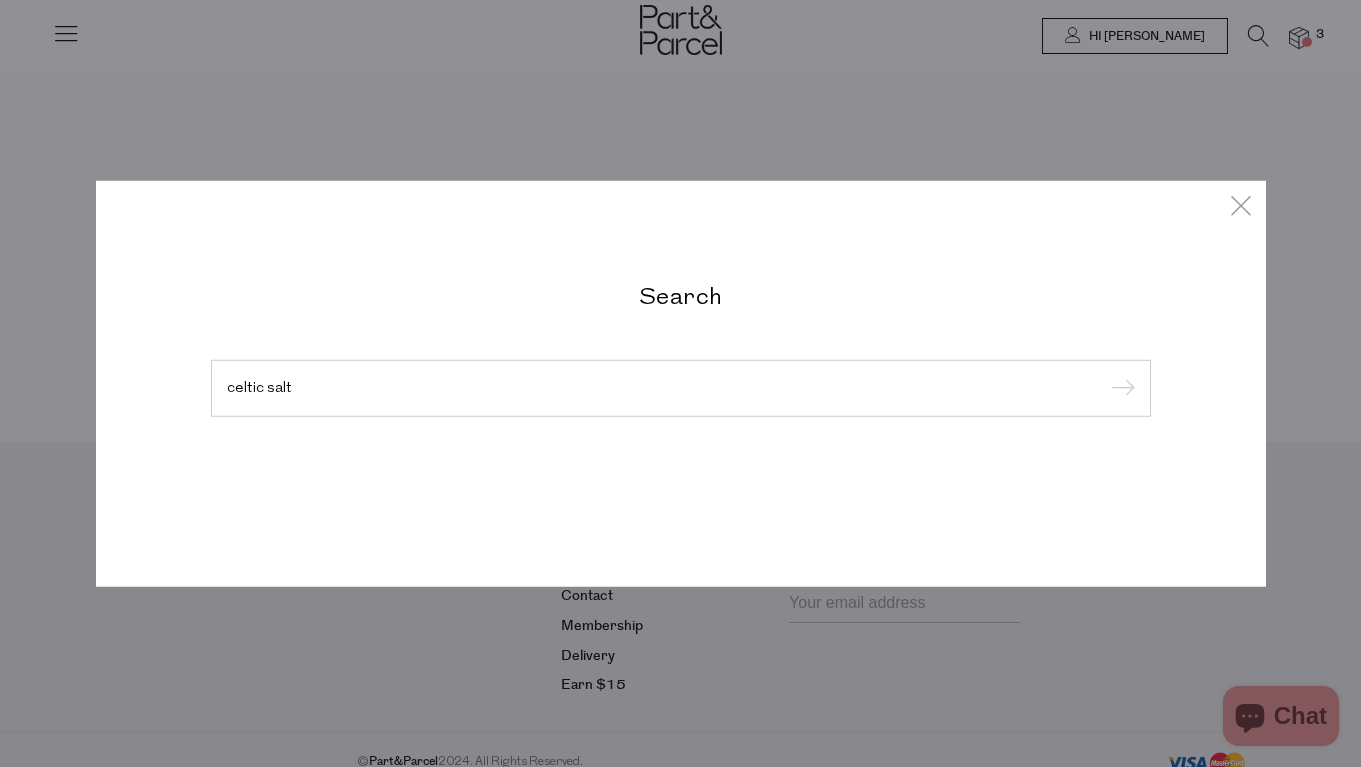 type on "celtic salt" 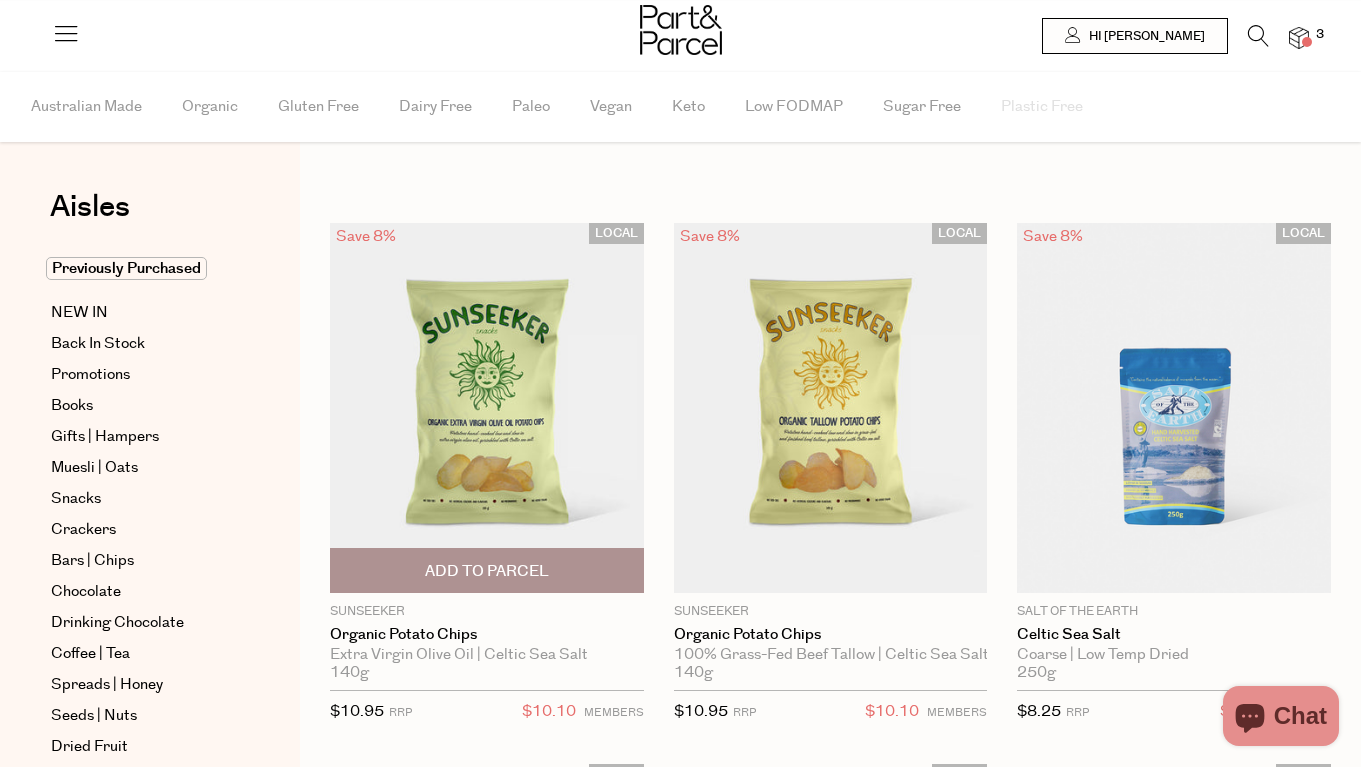 scroll, scrollTop: 0, scrollLeft: 0, axis: both 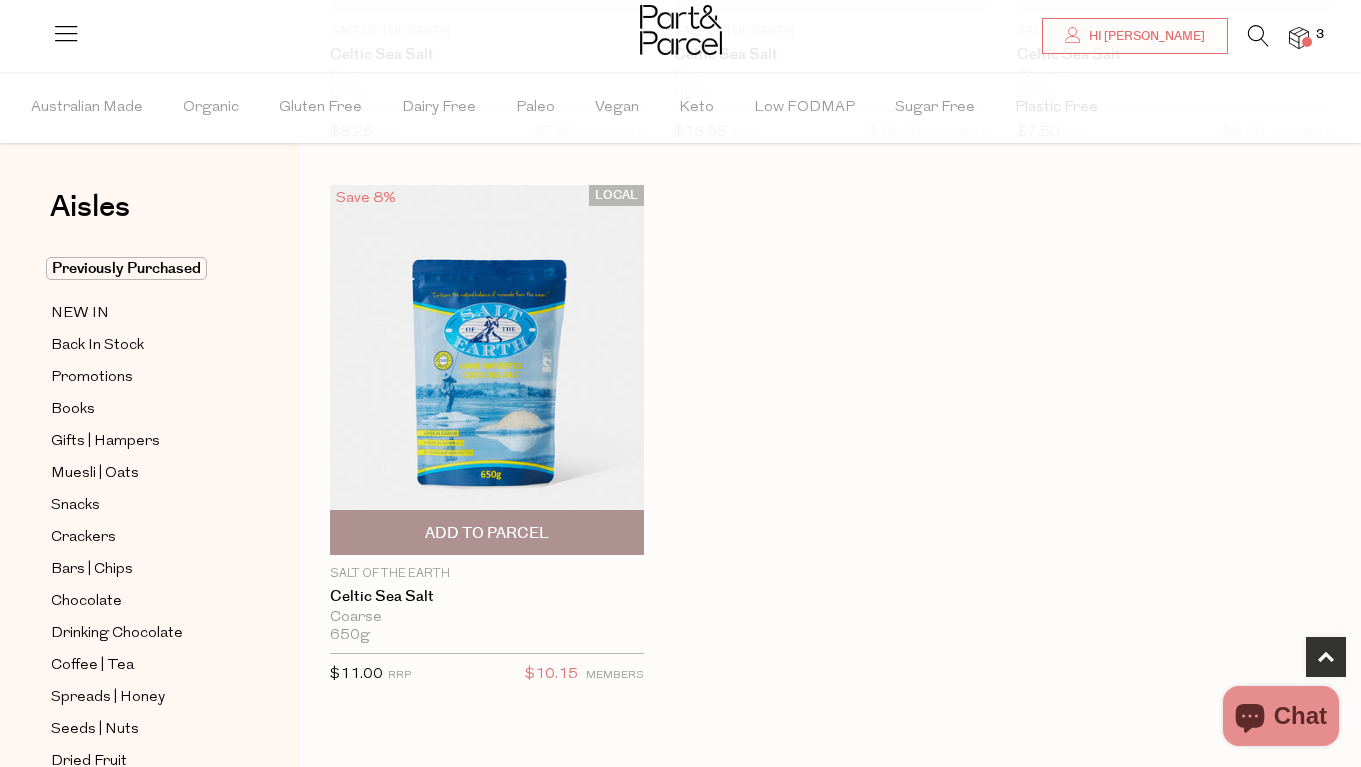 click on "Add To Parcel" at bounding box center [487, 533] 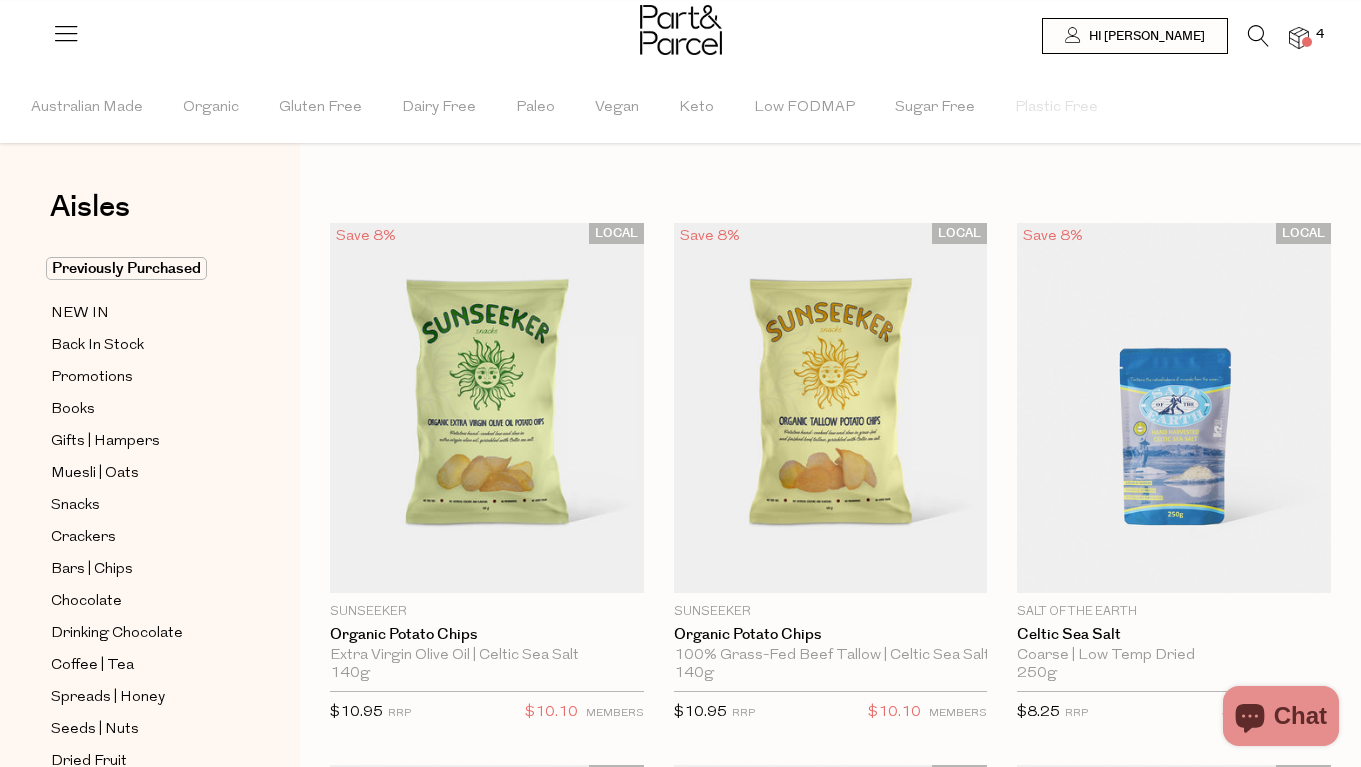scroll, scrollTop: 0, scrollLeft: 0, axis: both 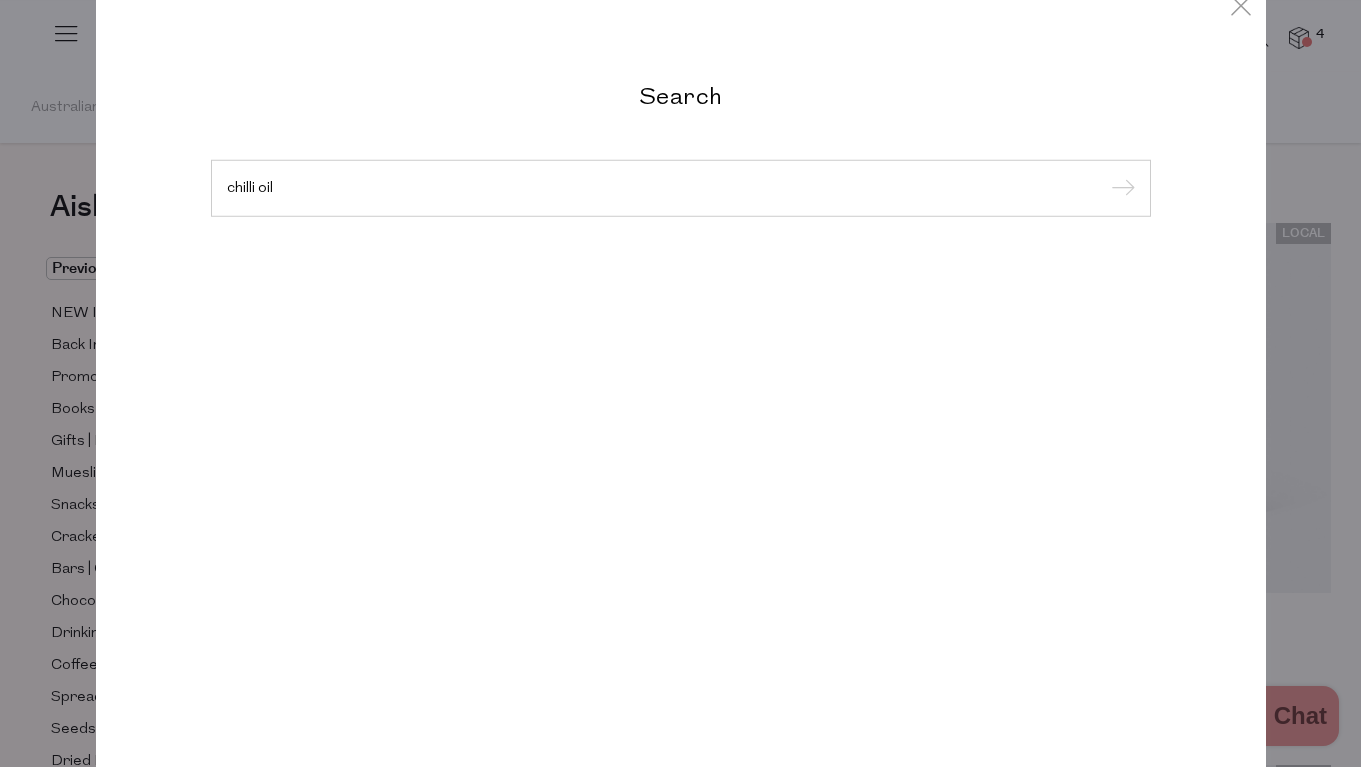 type on "chilli oil" 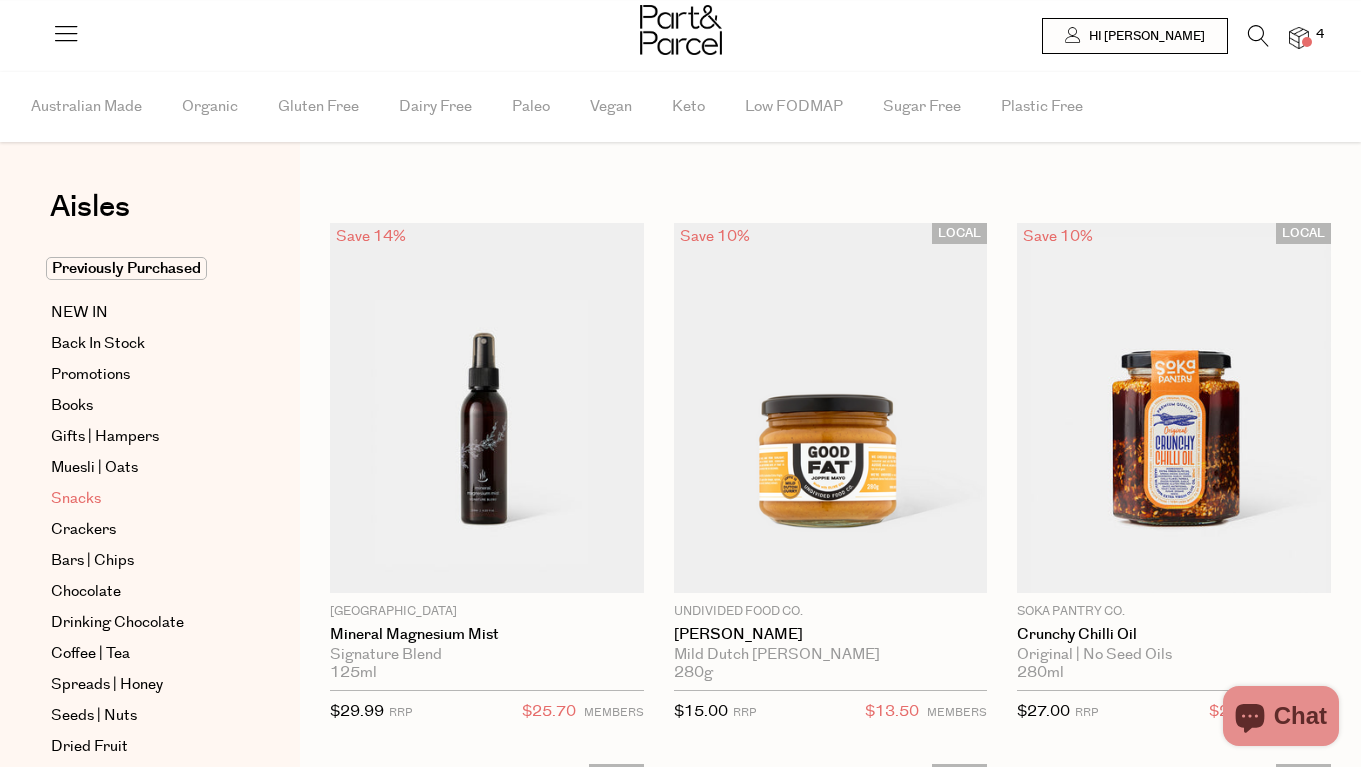 scroll, scrollTop: 0, scrollLeft: 0, axis: both 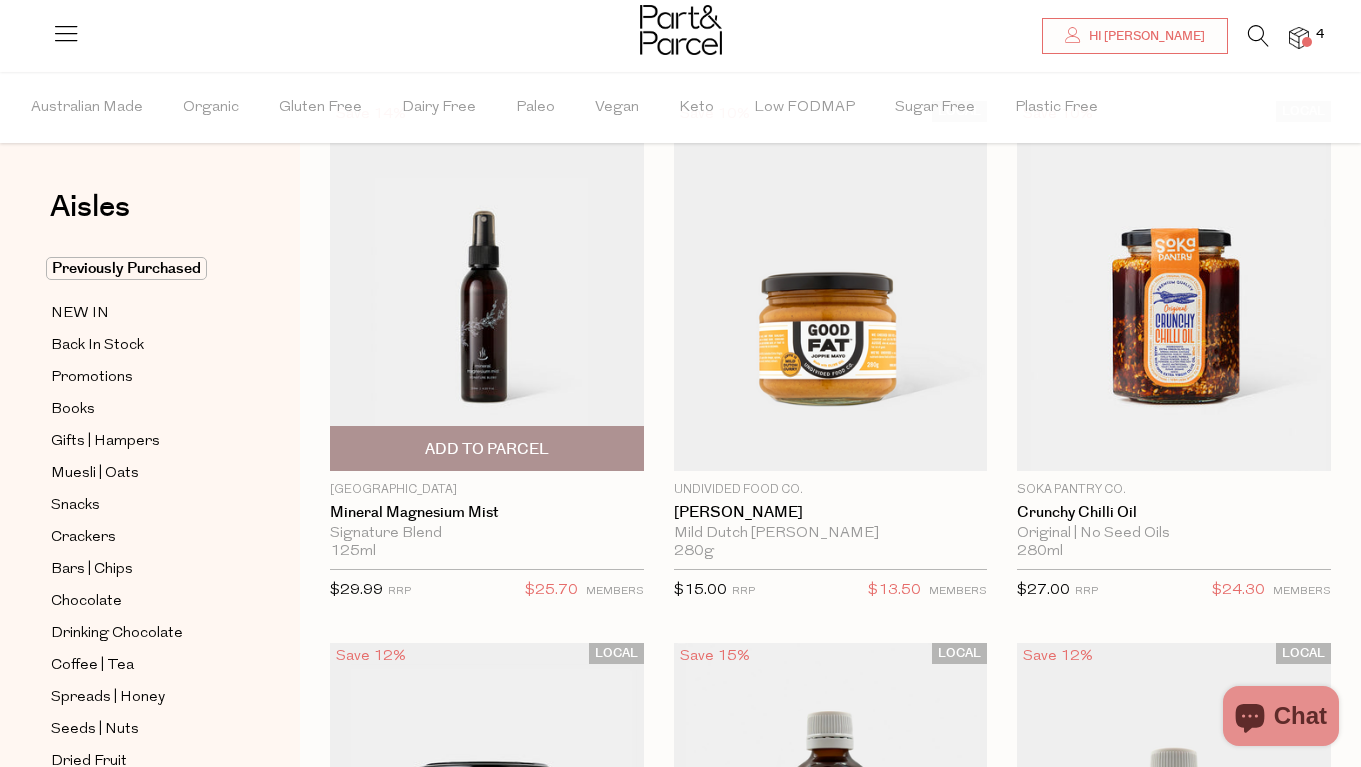 click on "Save 14%
1
Add To Parcel
[GEOGRAPHIC_DATA]
Mineral Magnesium Mist
Signature Blend
125ml
{{max_qty_message}}
$29.99 RRP $25.70   MEMBERS" at bounding box center (472, 357) 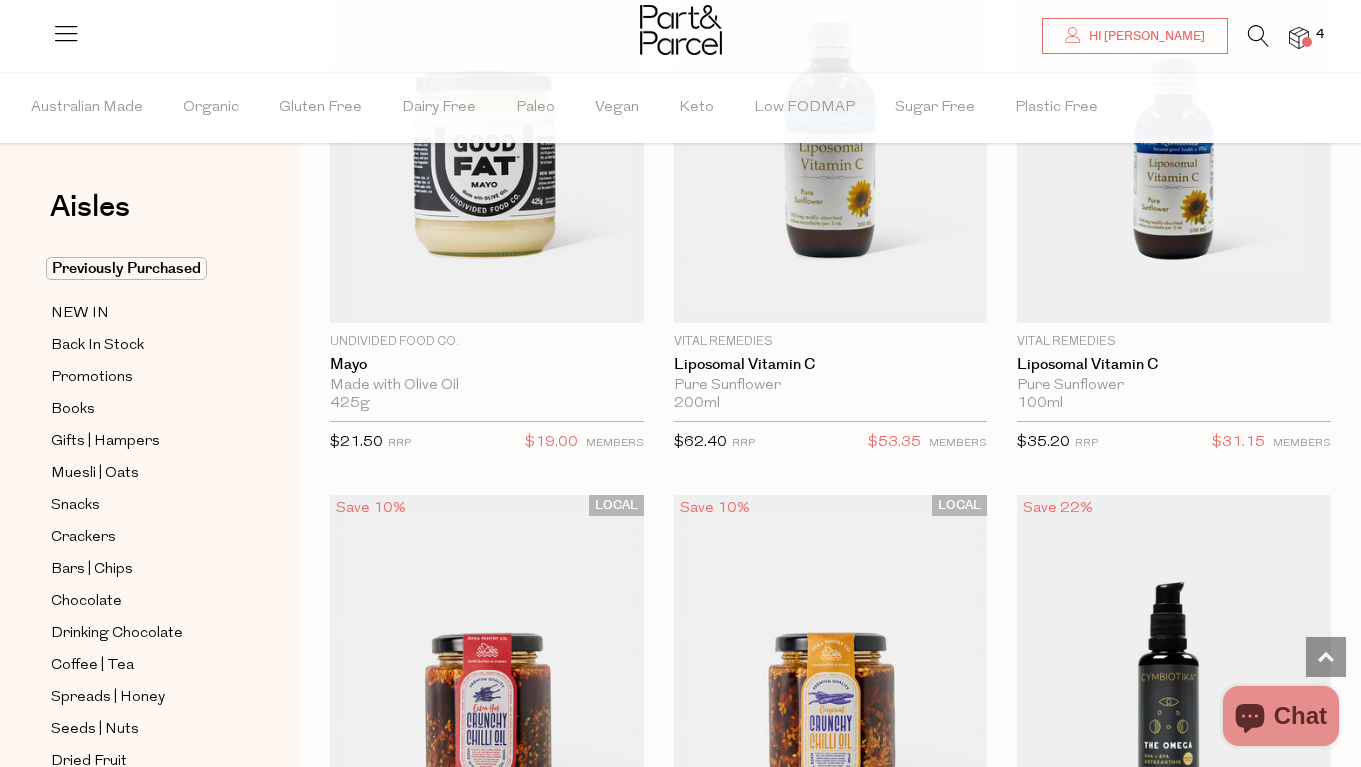 scroll, scrollTop: 753, scrollLeft: 0, axis: vertical 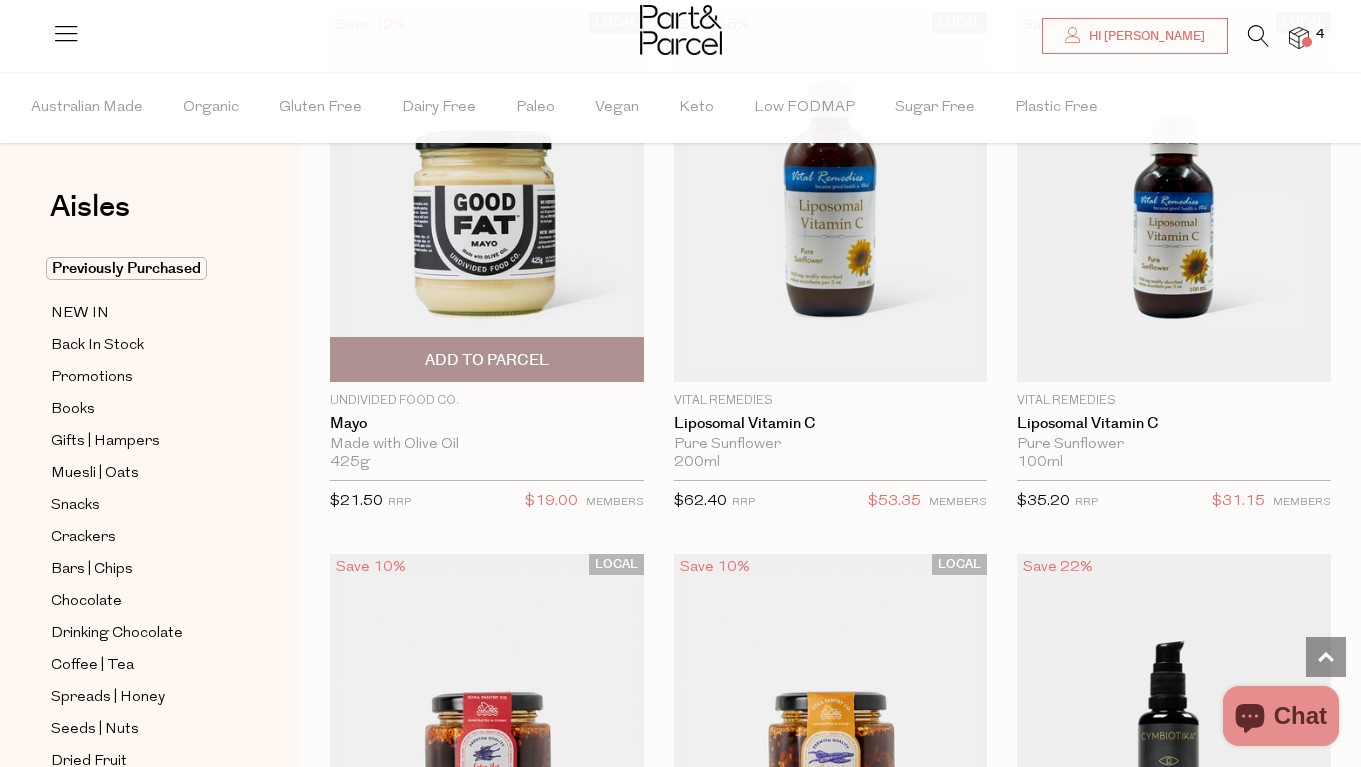 click on "Add To Parcel" at bounding box center (487, 359) 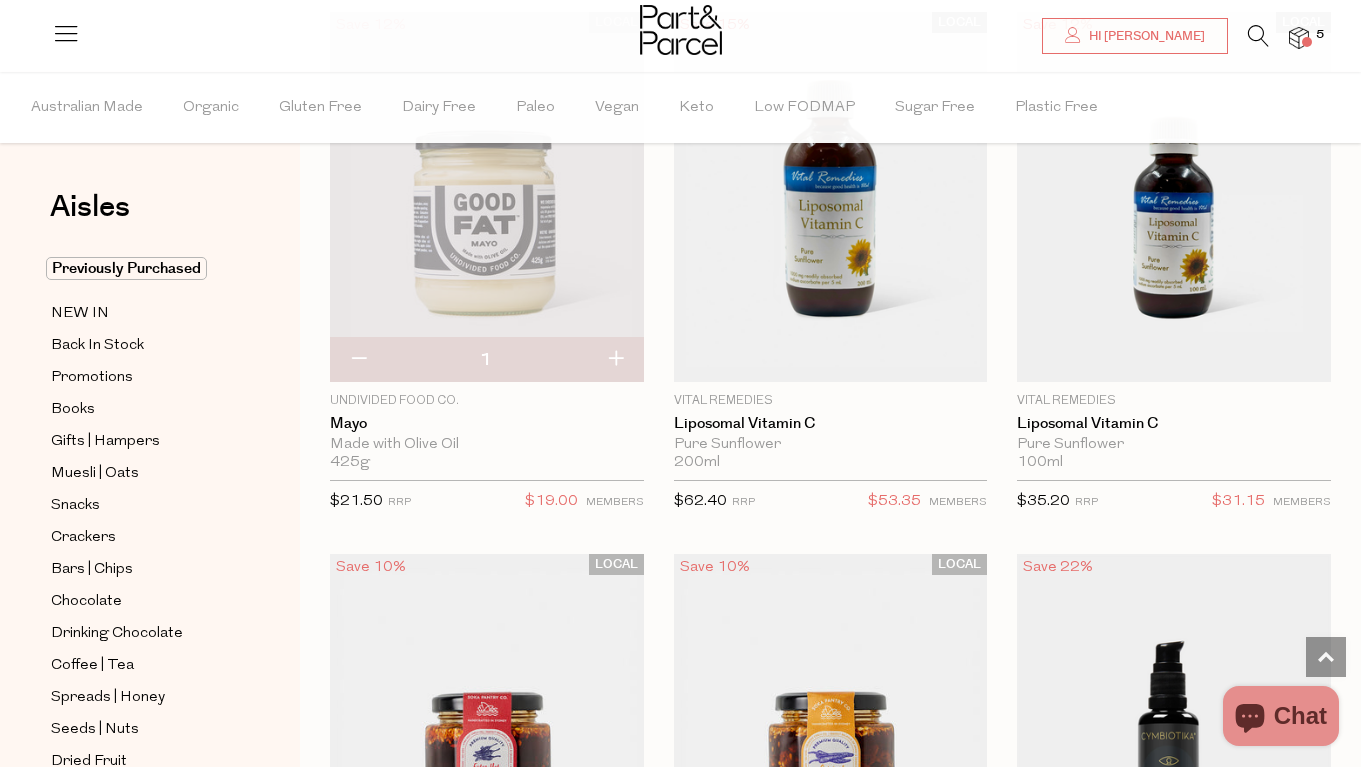 click at bounding box center (1299, 38) 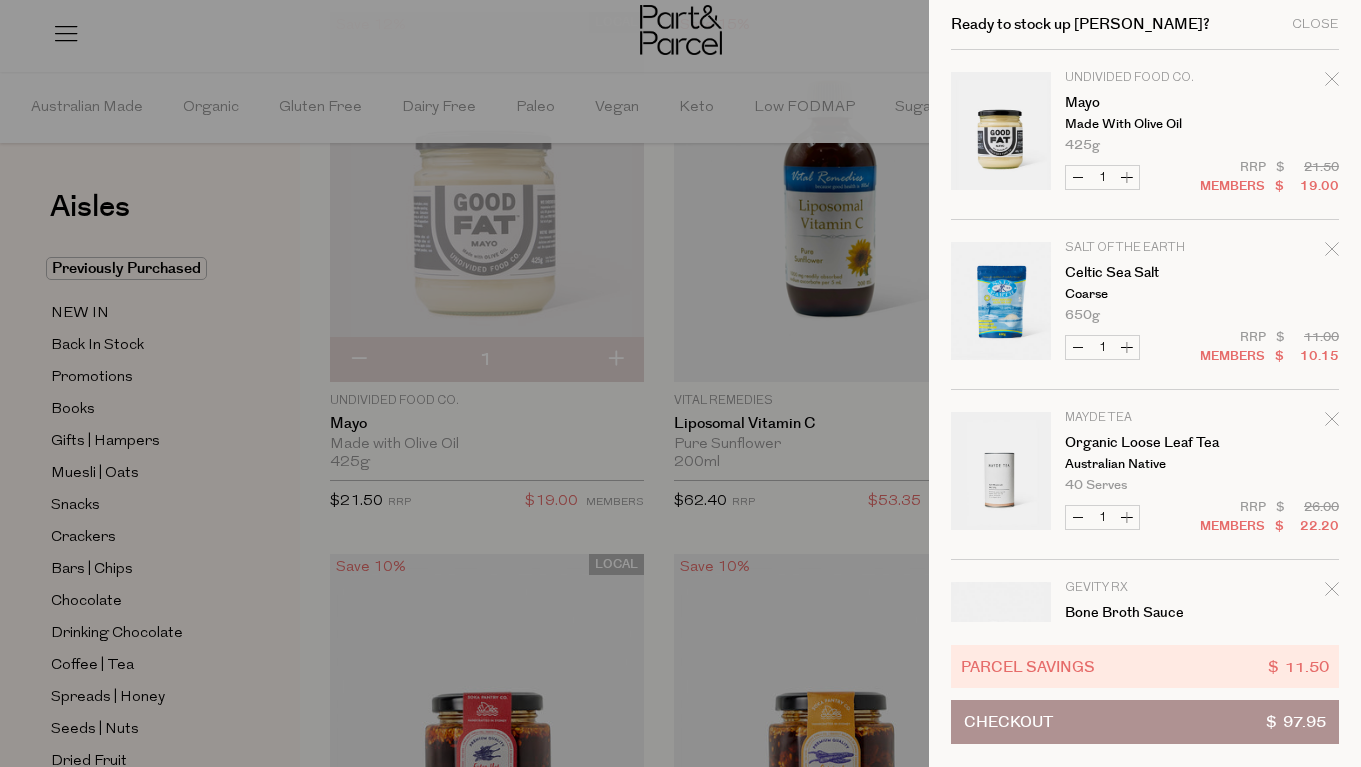 scroll, scrollTop: 0, scrollLeft: 0, axis: both 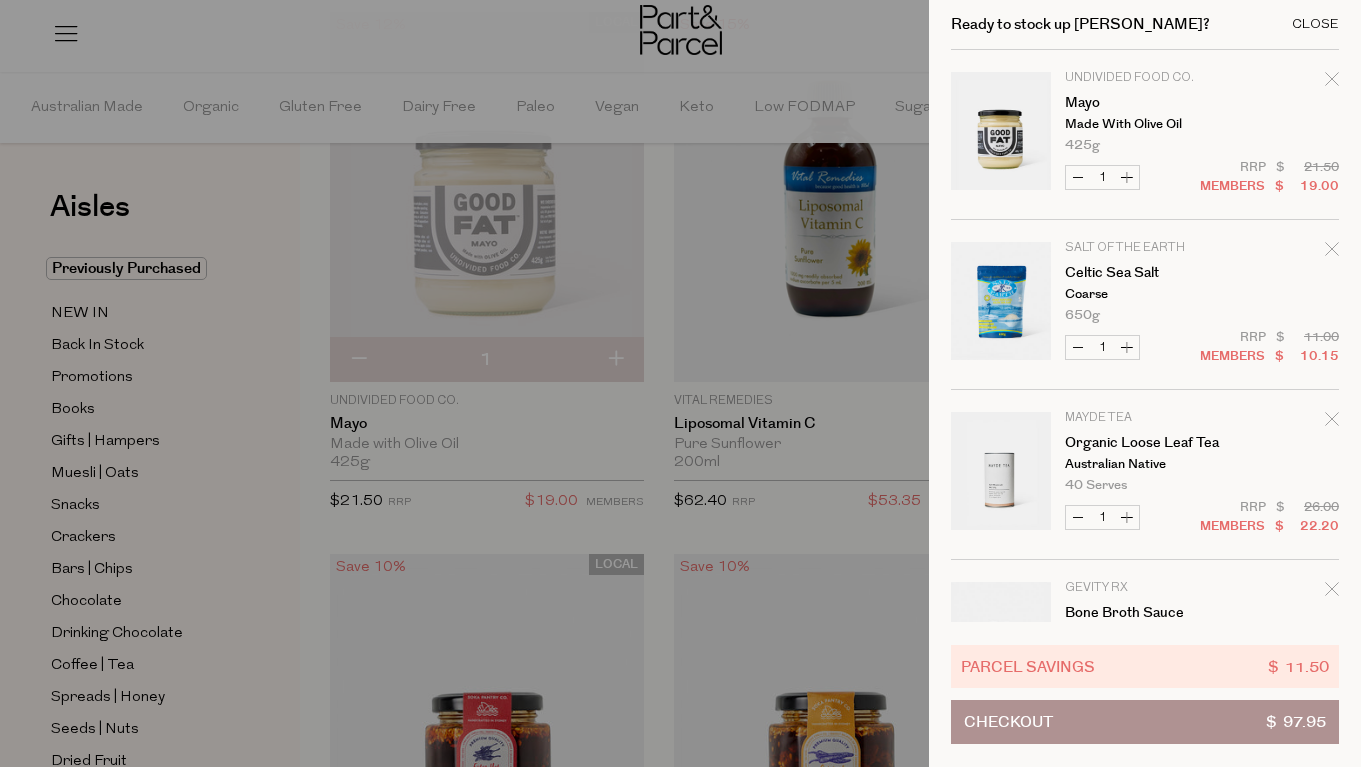 click on "Close" at bounding box center (1315, 24) 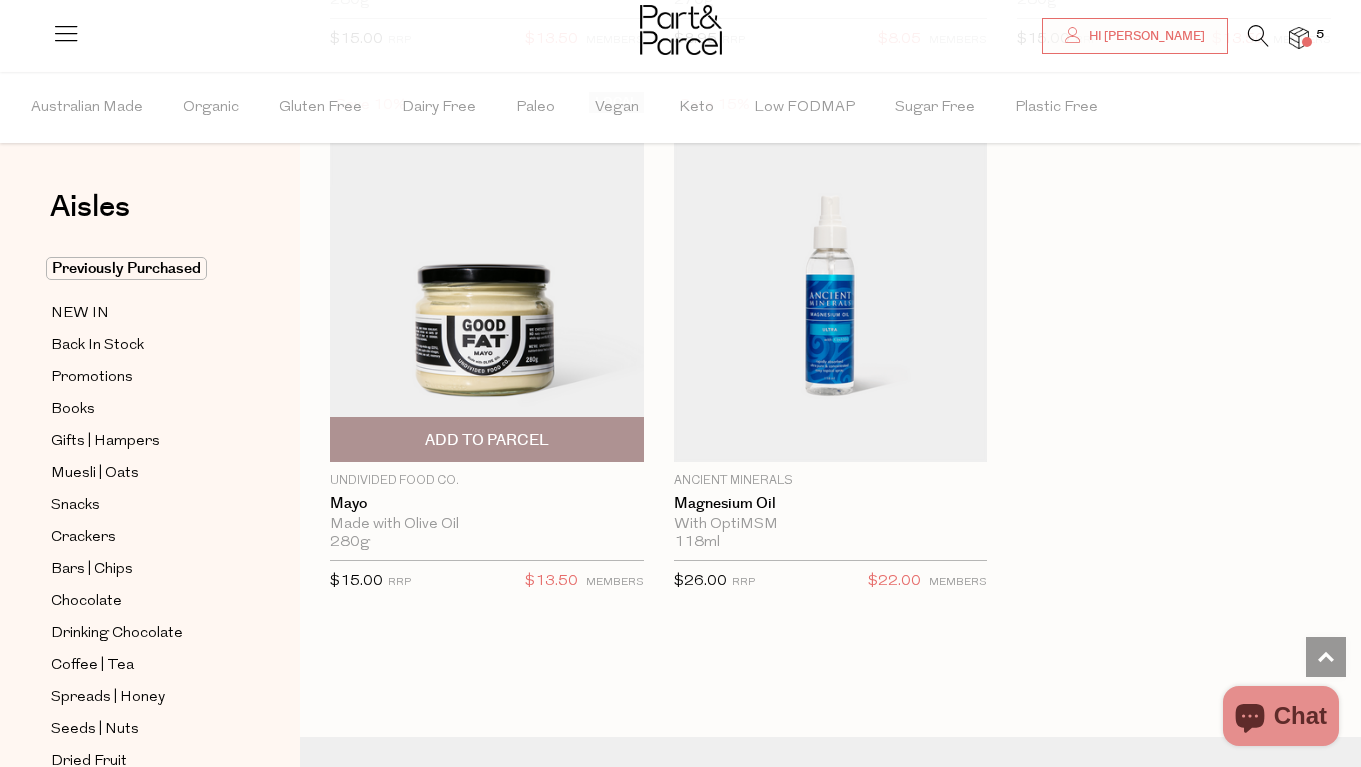 scroll, scrollTop: 3385, scrollLeft: 0, axis: vertical 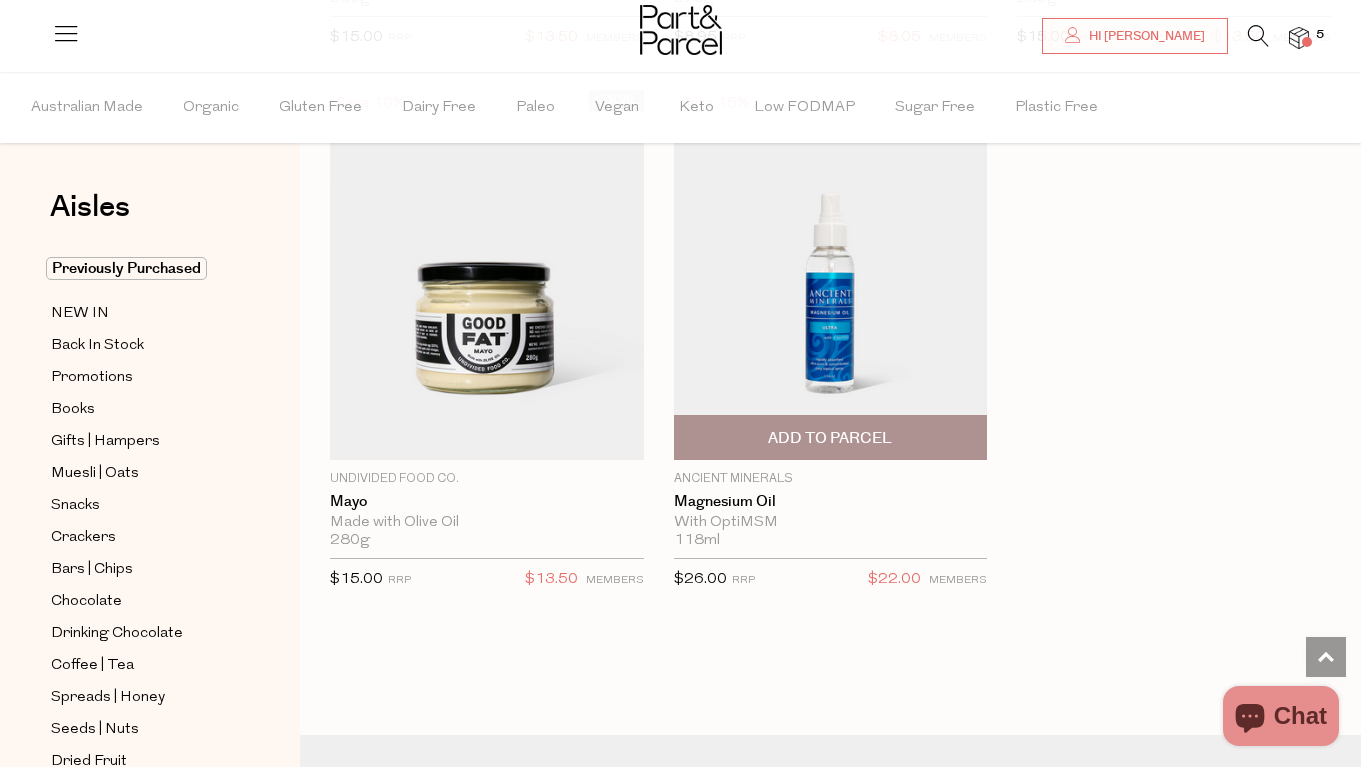 click at bounding box center (831, 275) 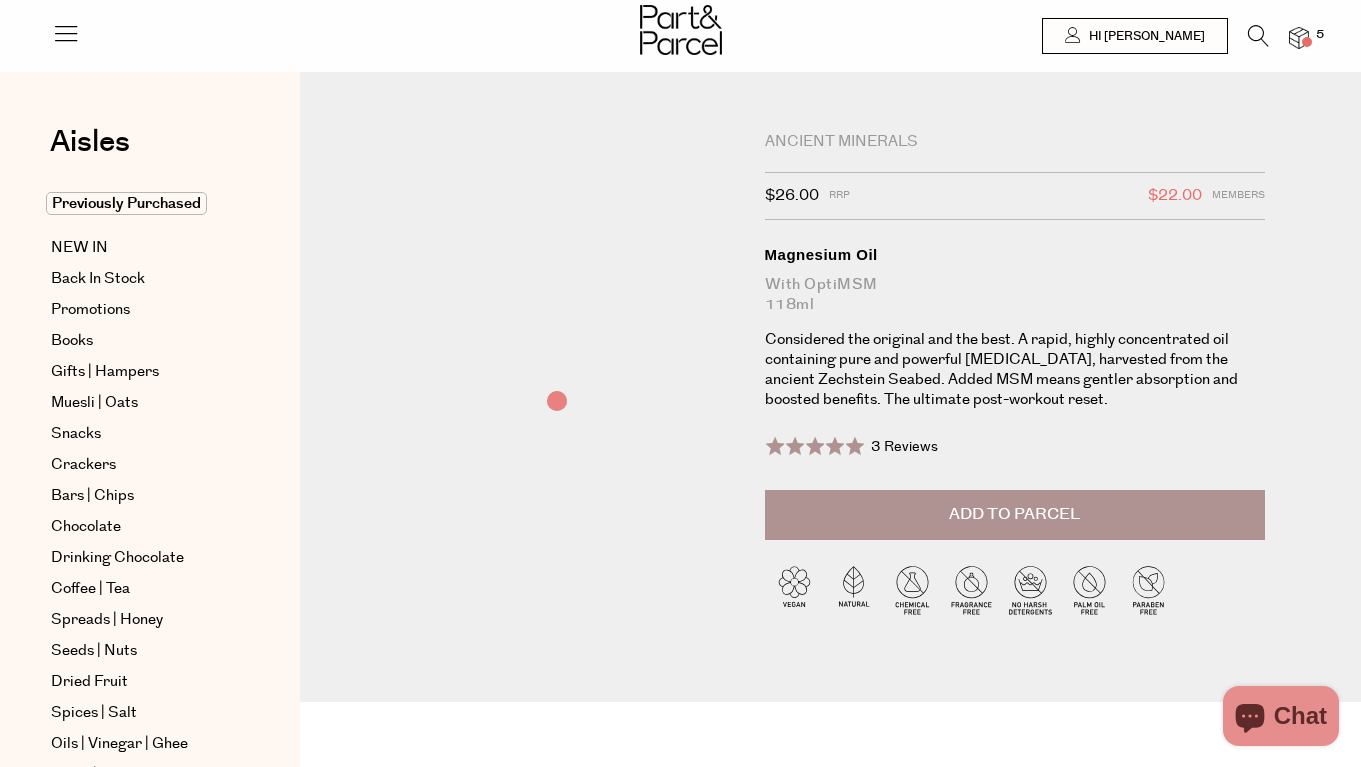 scroll, scrollTop: 0, scrollLeft: 0, axis: both 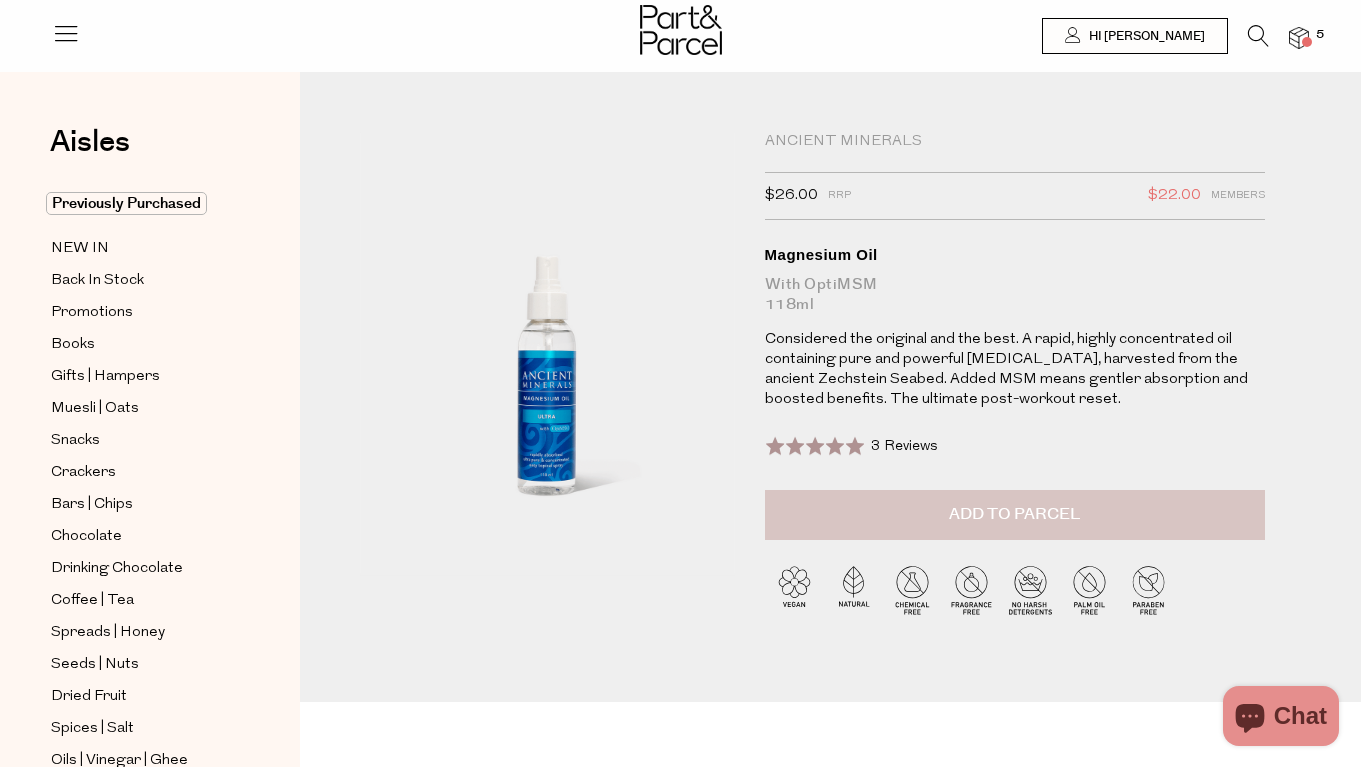click on "Add to Parcel" at bounding box center (1014, 514) 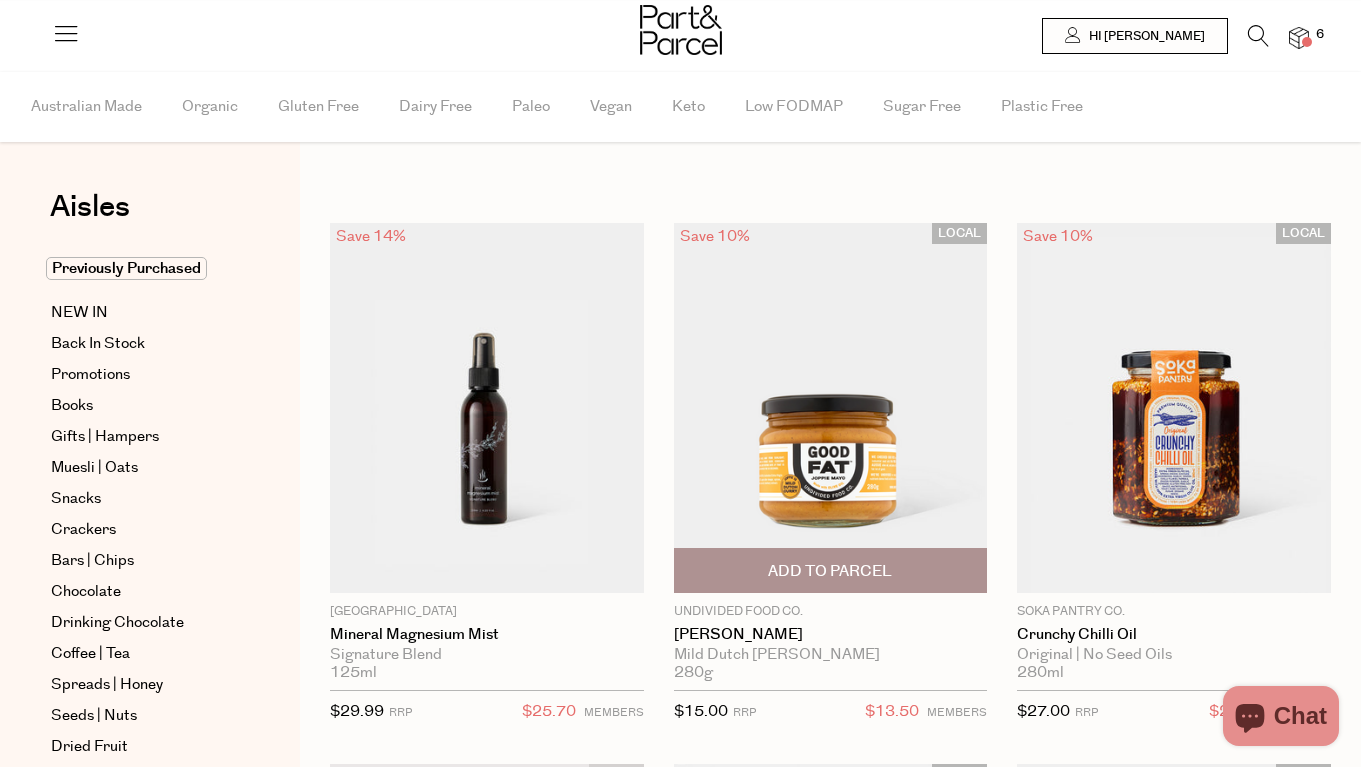 scroll, scrollTop: 0, scrollLeft: 0, axis: both 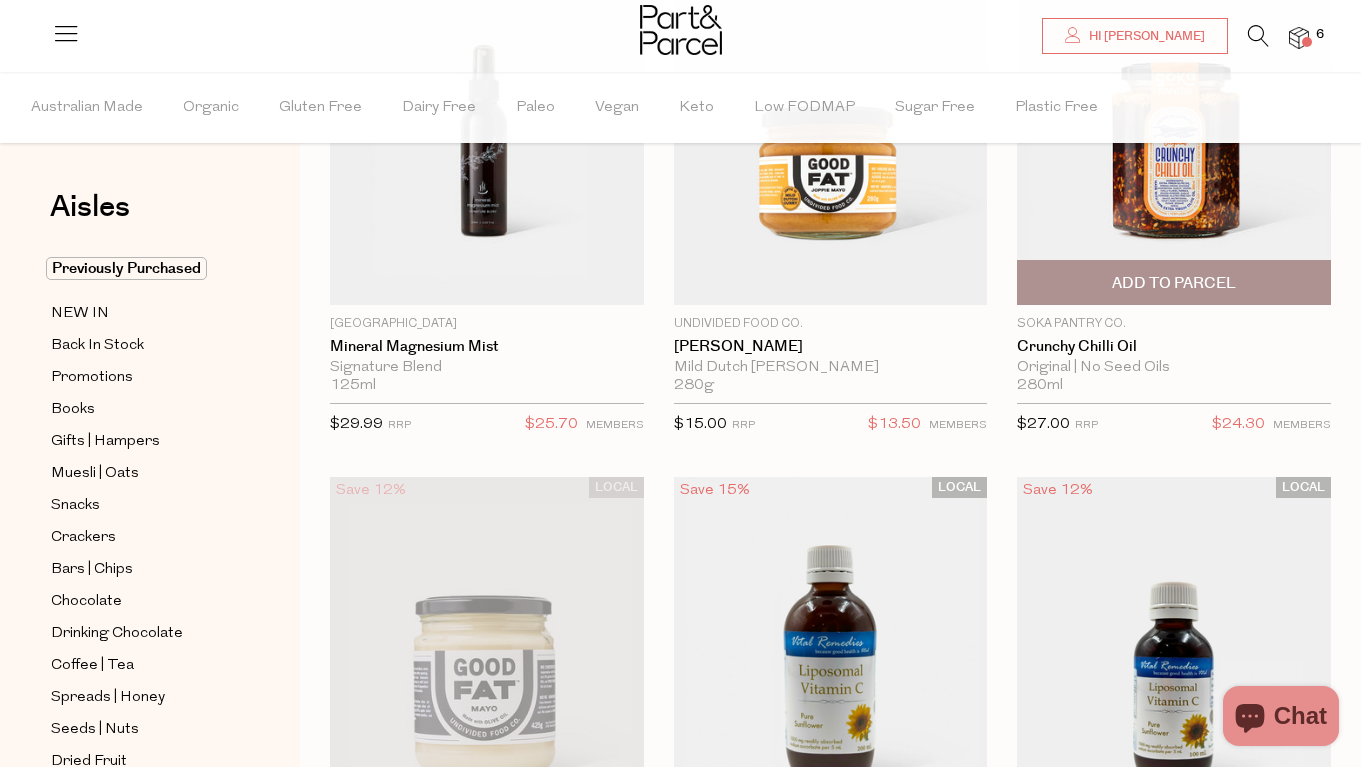 click at bounding box center [1174, 120] 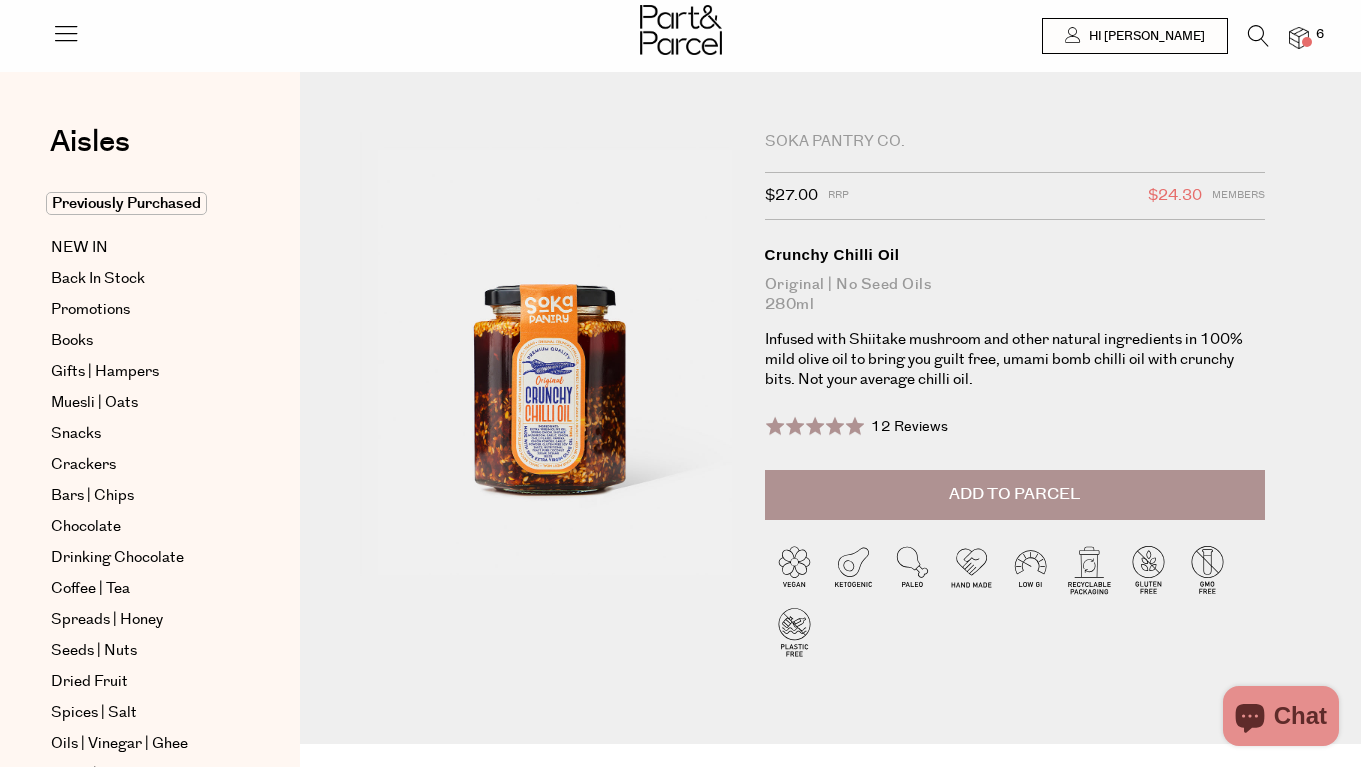 scroll, scrollTop: 0, scrollLeft: 0, axis: both 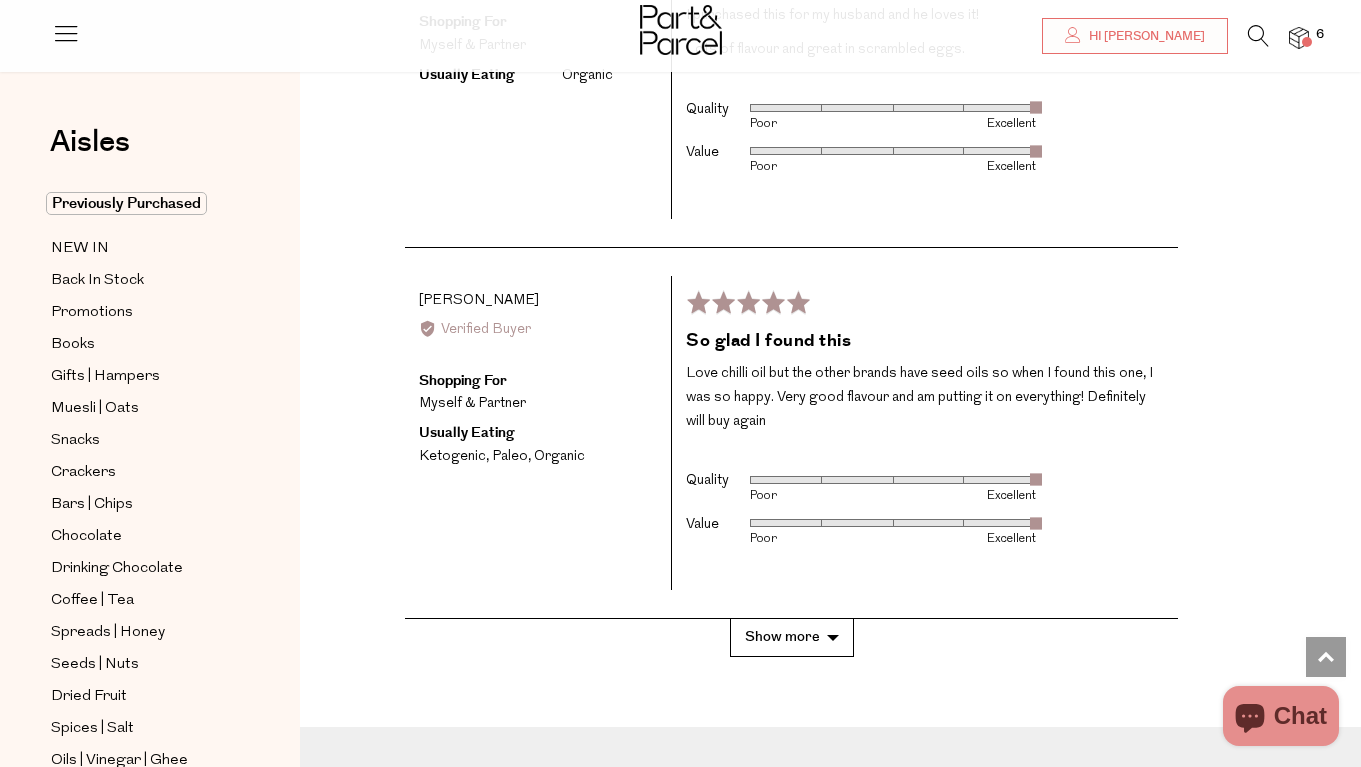 click on "Reviews
12
Questions
Write a Review
average rating
5.0
out of 5
Based on 12 reviews
5 Stars
12  Reviews
4 Stars
0  Reviews
3 Stars
0  Reviews
2 Stars
0  Reviews
1 Star
0  Reviews
100%
of reviewers would recommend this product to a friend
Quality
Rated 4 out of 5
Poor
Excellent
Value
Rated 4 out of 5
Poor
Excellent
Filters
12 Reviews
Sort by
Most Recent
Oldest
Photos & Videos
Highest Rating
Lowest Rating
Most Helpful
Least Helpful
Shopping For Clear
Myself
Myself & Partner
Family
Other" at bounding box center (830, -406) 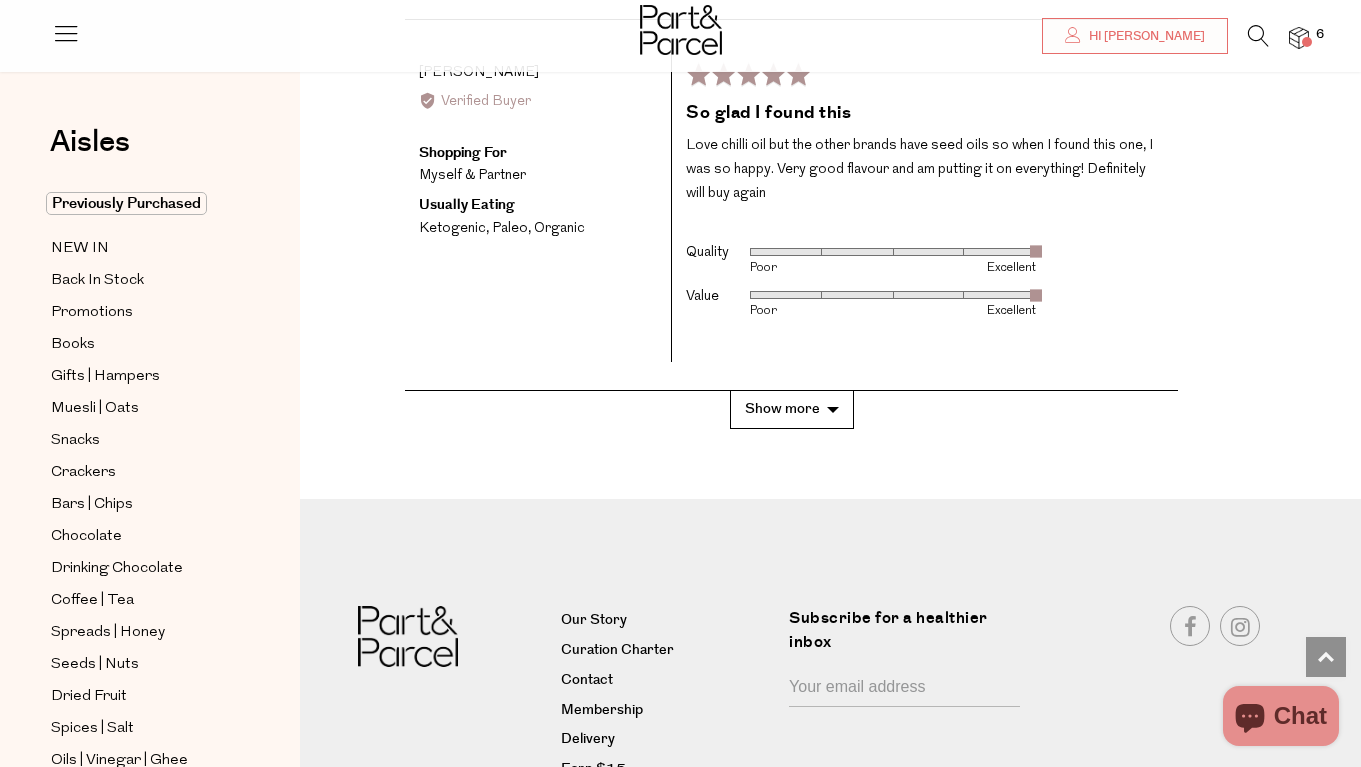 scroll, scrollTop: 4016, scrollLeft: 0, axis: vertical 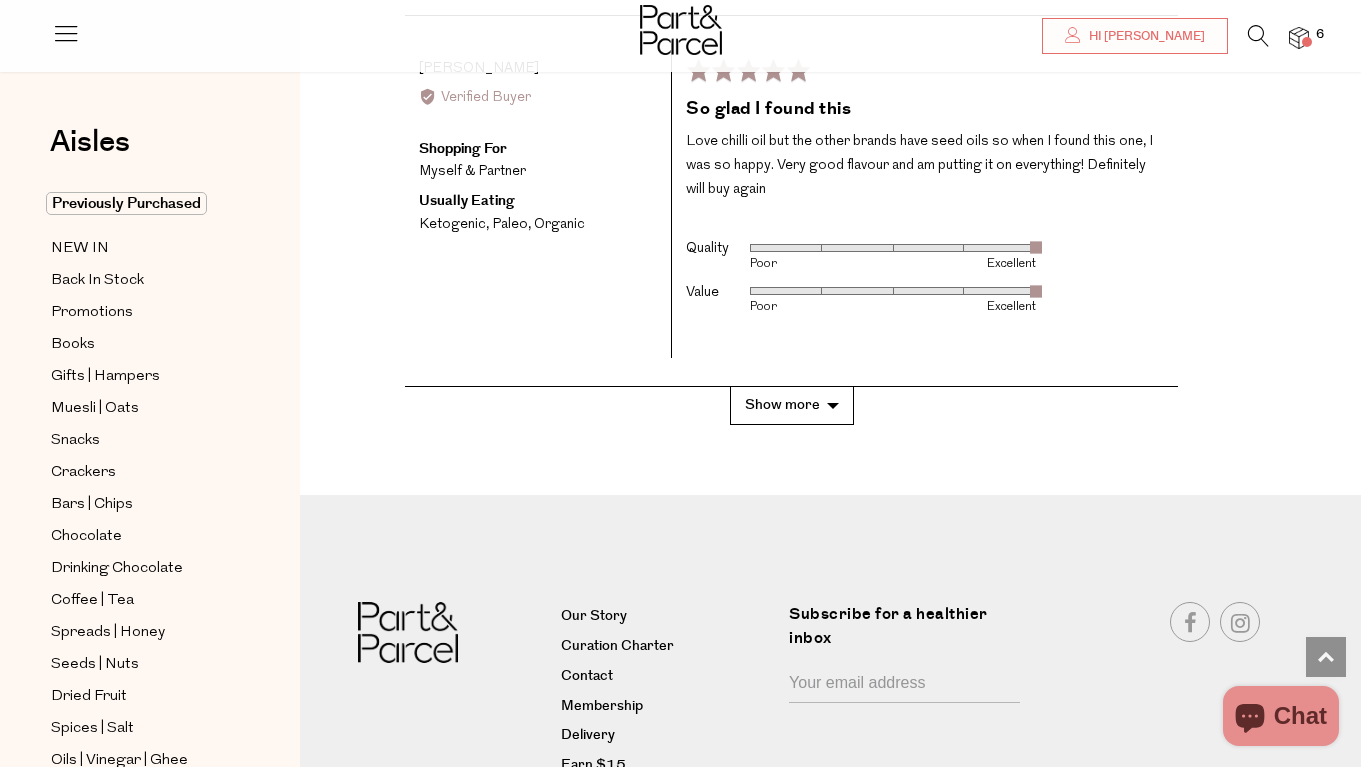 click on "Show more" at bounding box center (792, 405) 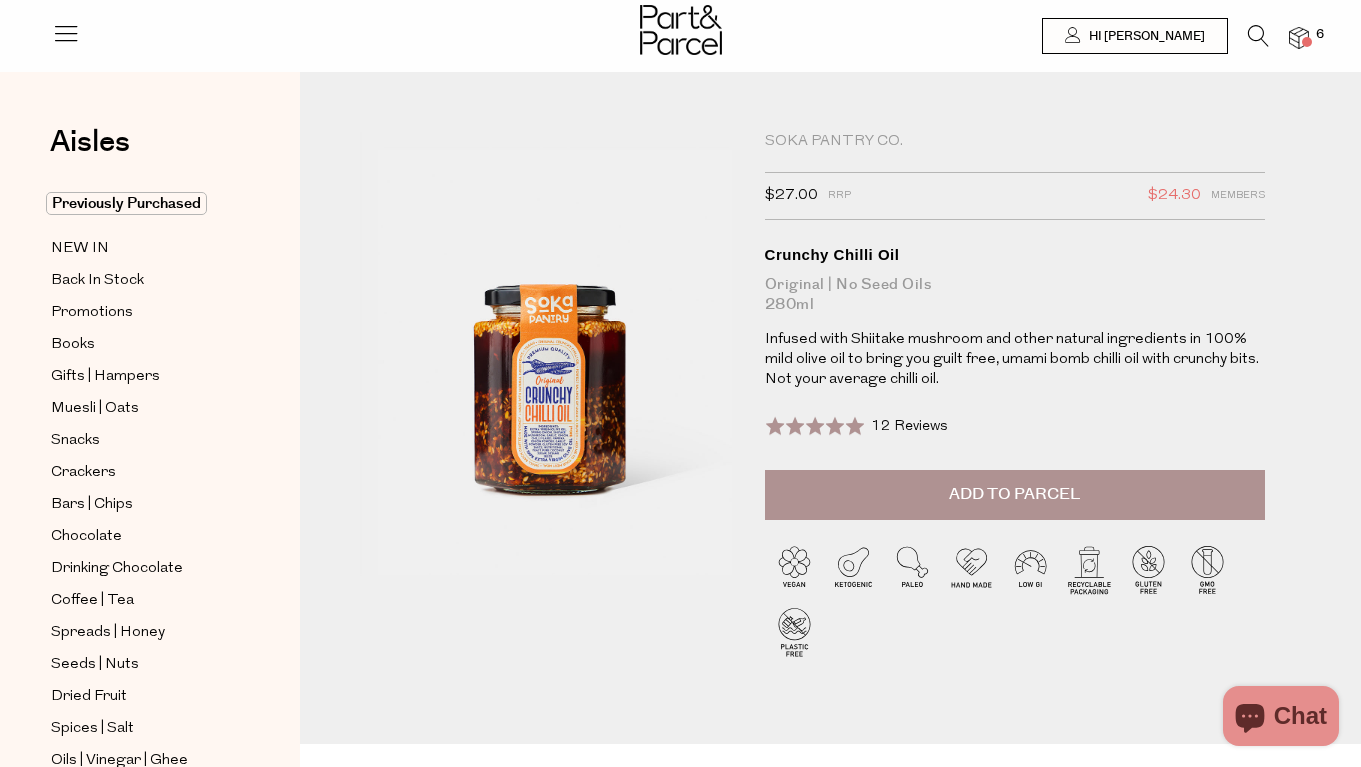 scroll, scrollTop: 0, scrollLeft: 0, axis: both 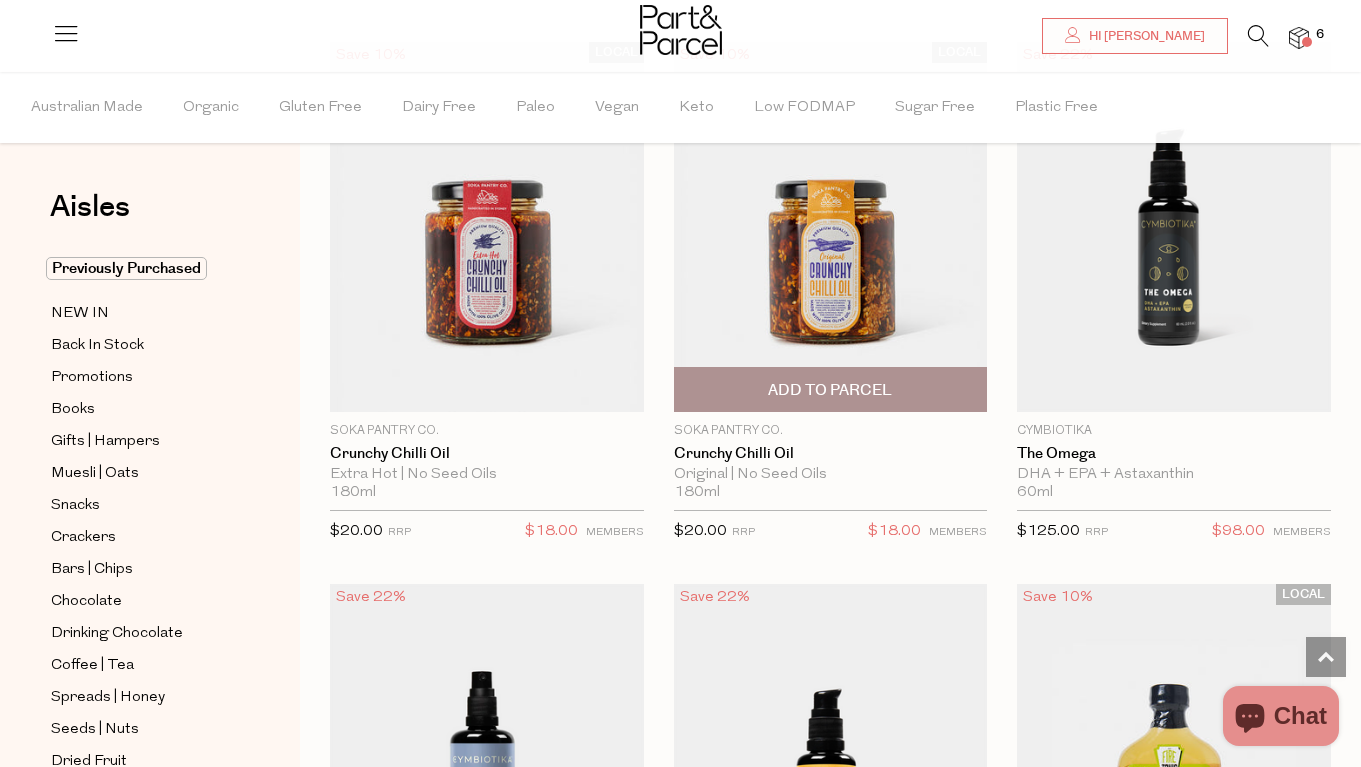 click on "Add To Parcel" at bounding box center [830, 390] 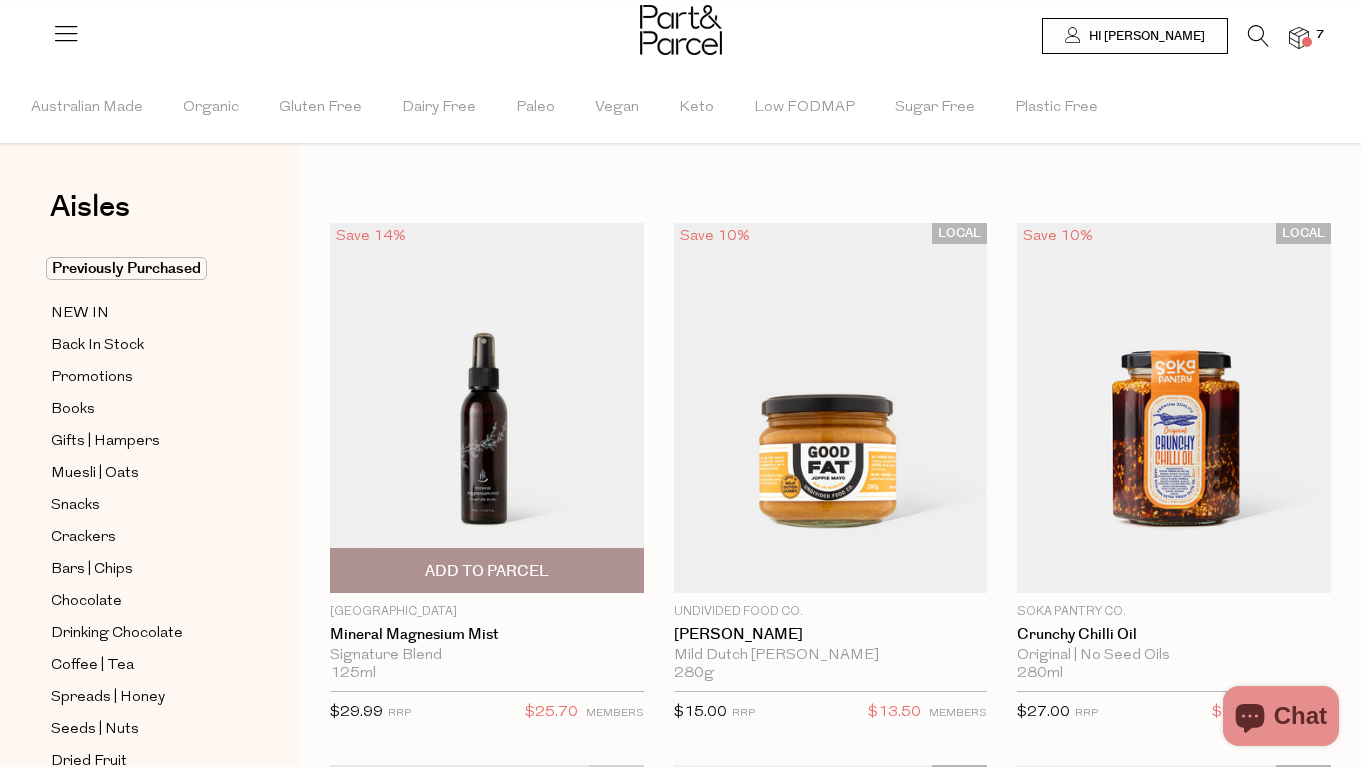 scroll, scrollTop: 0, scrollLeft: 0, axis: both 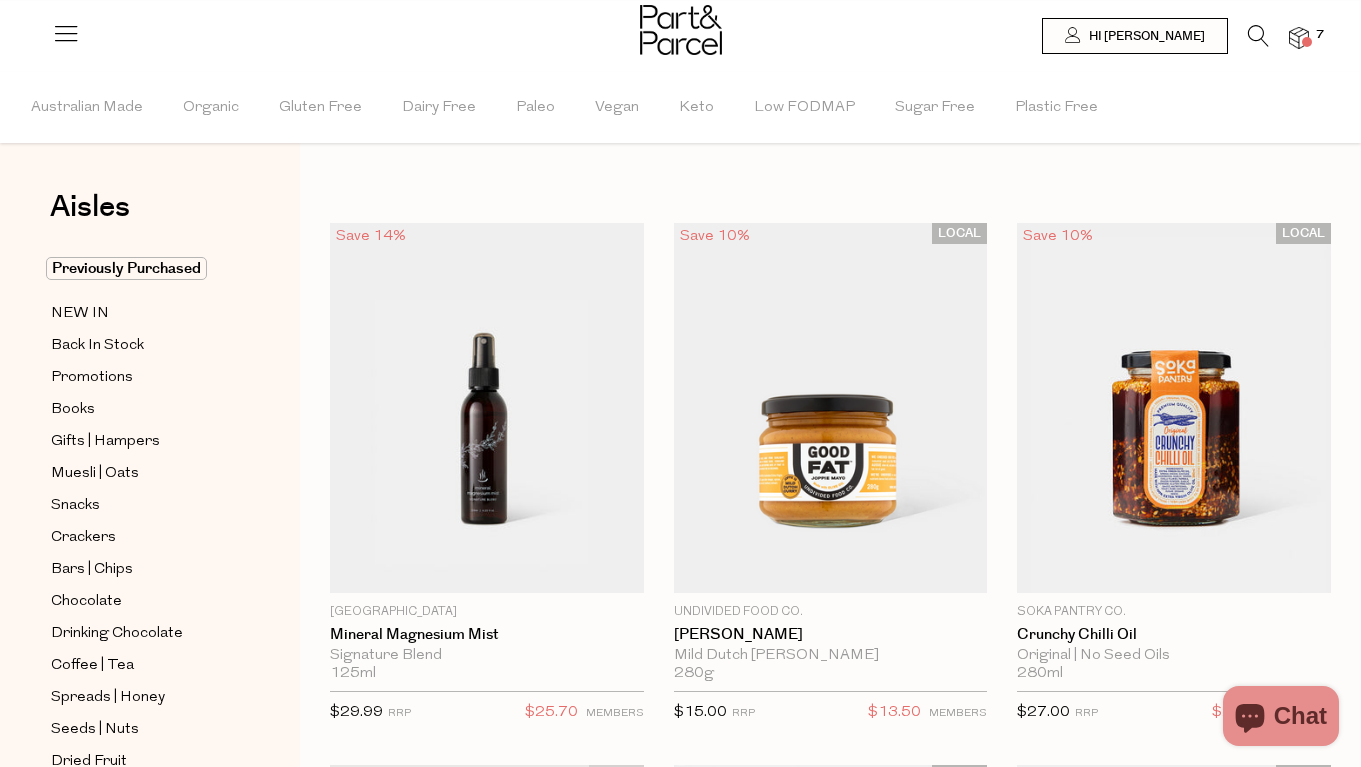 click at bounding box center [1258, 36] 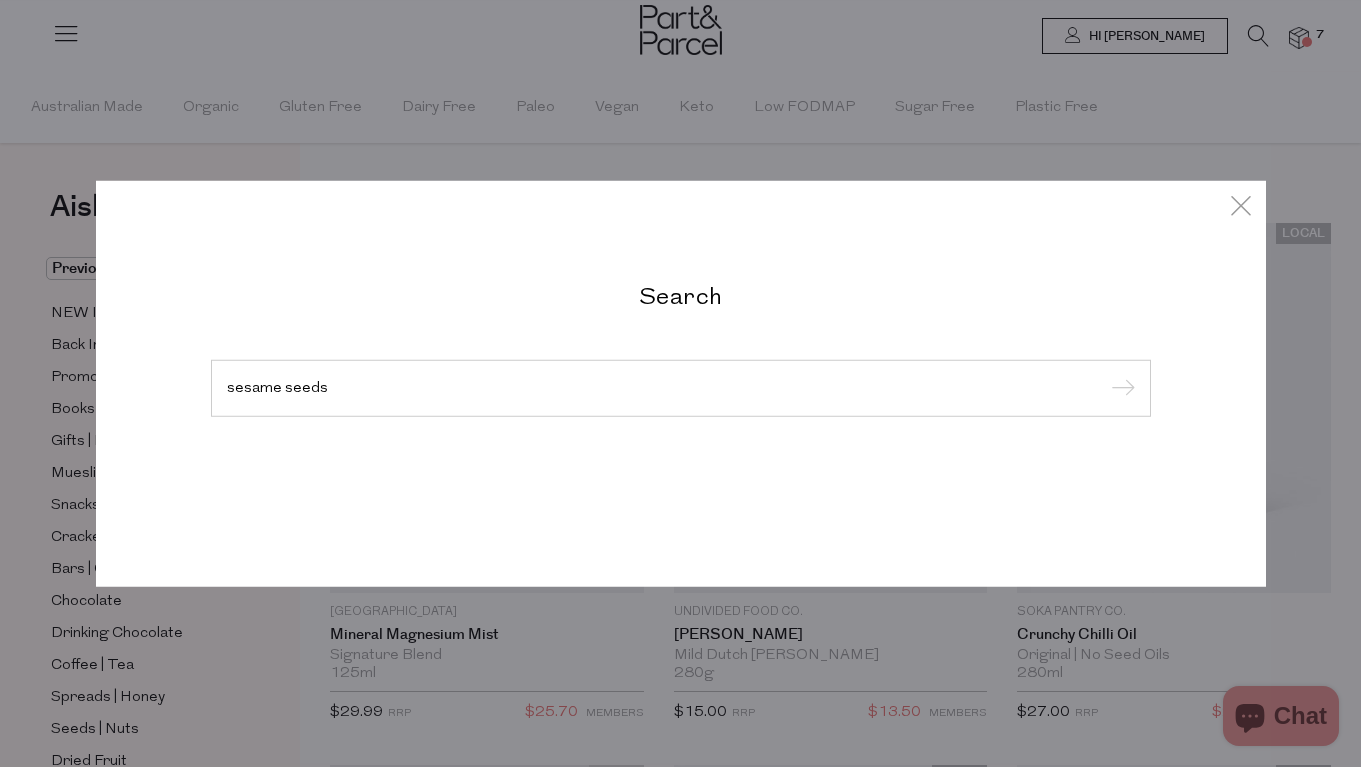 type on "sesame seeds" 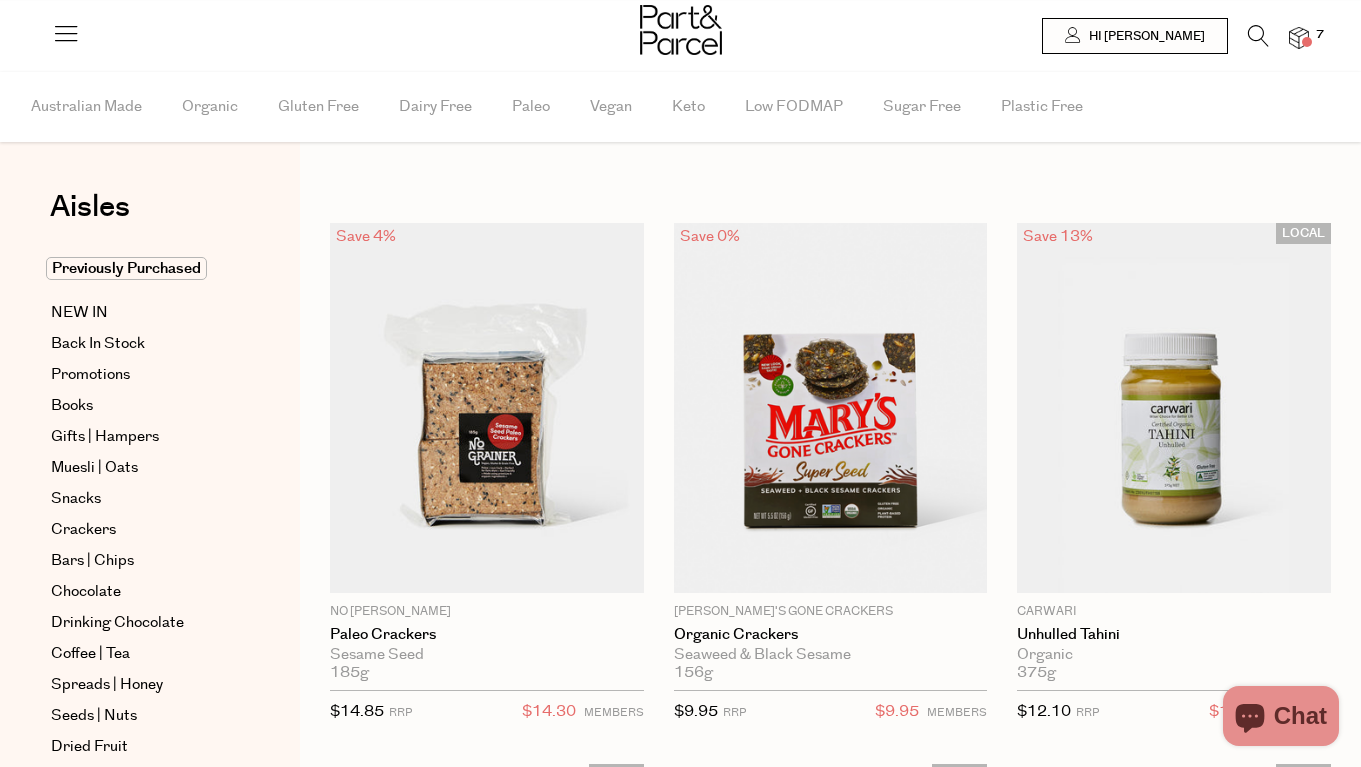 scroll, scrollTop: 0, scrollLeft: 0, axis: both 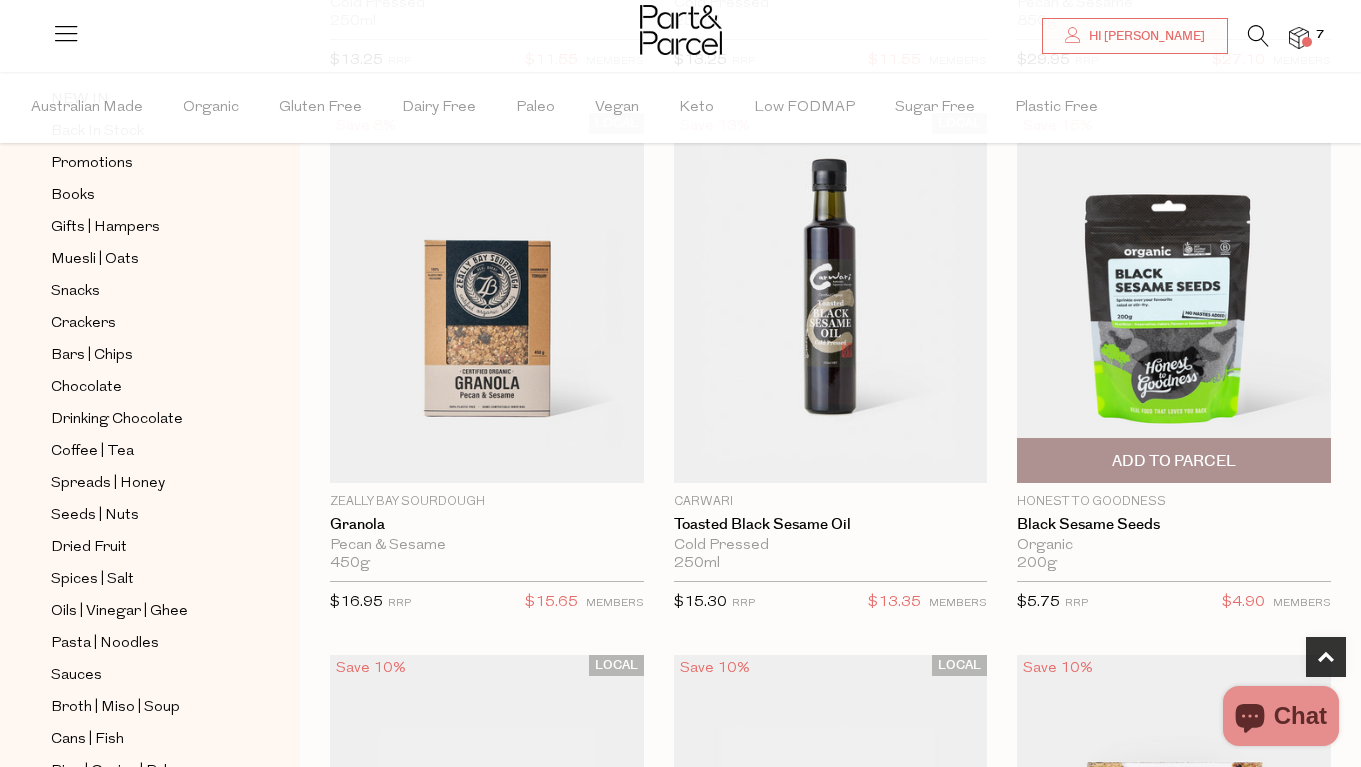 click on "Add To Parcel" at bounding box center (1174, 460) 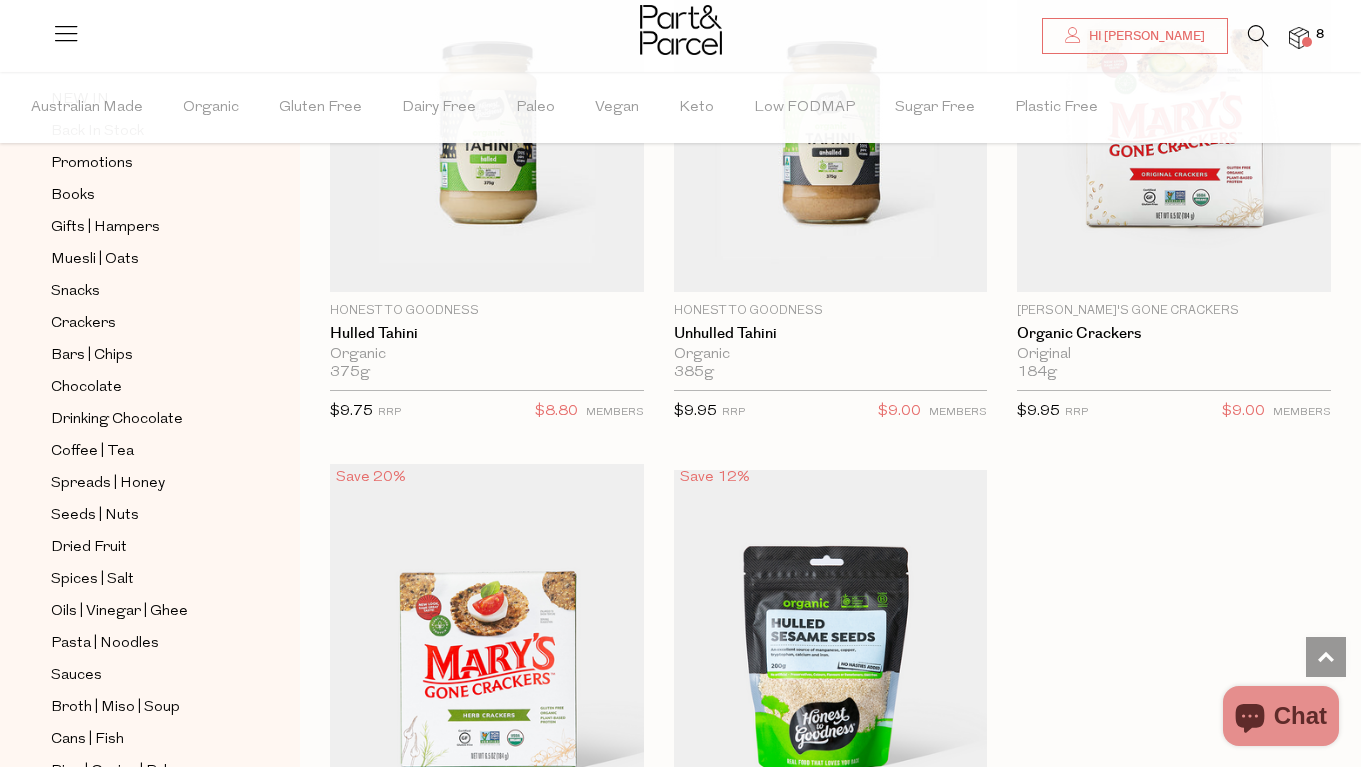 scroll, scrollTop: 1741, scrollLeft: 0, axis: vertical 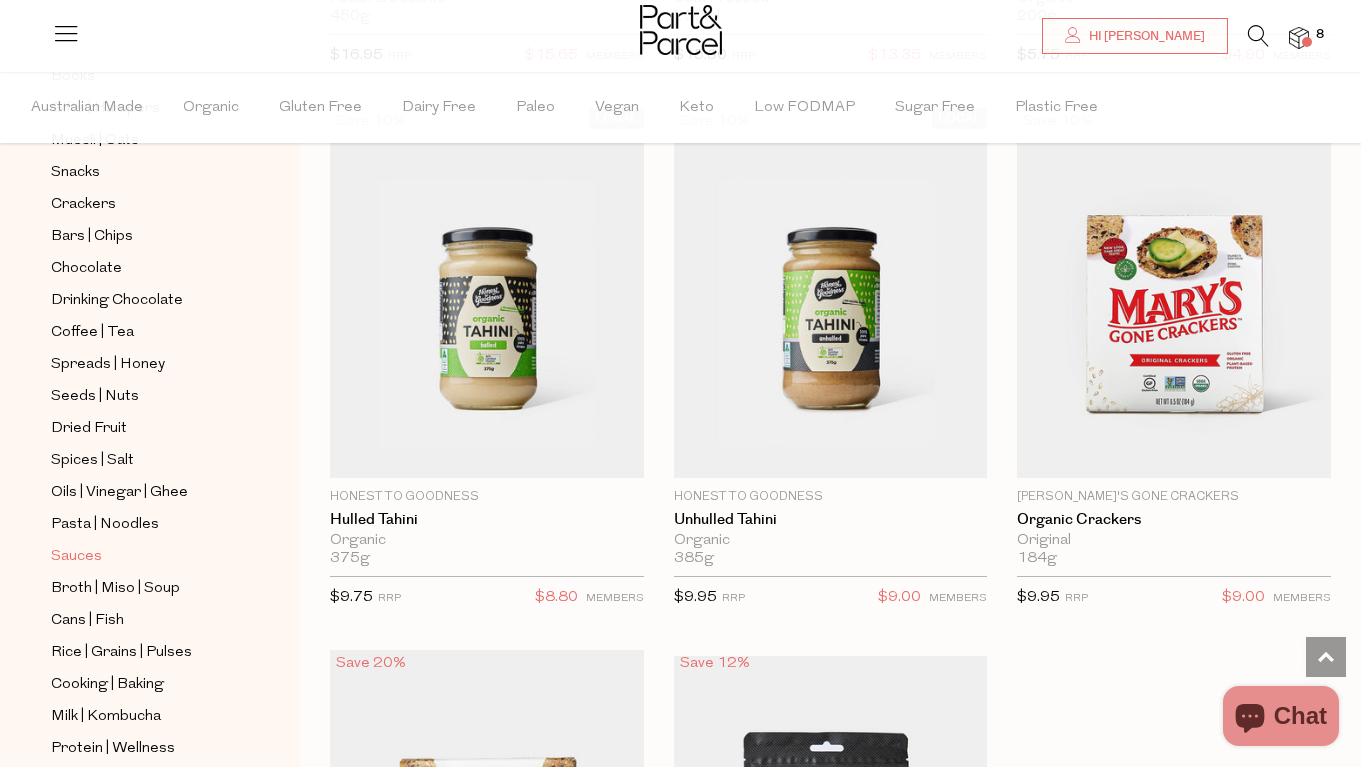 click on "Sauces" at bounding box center (76, 557) 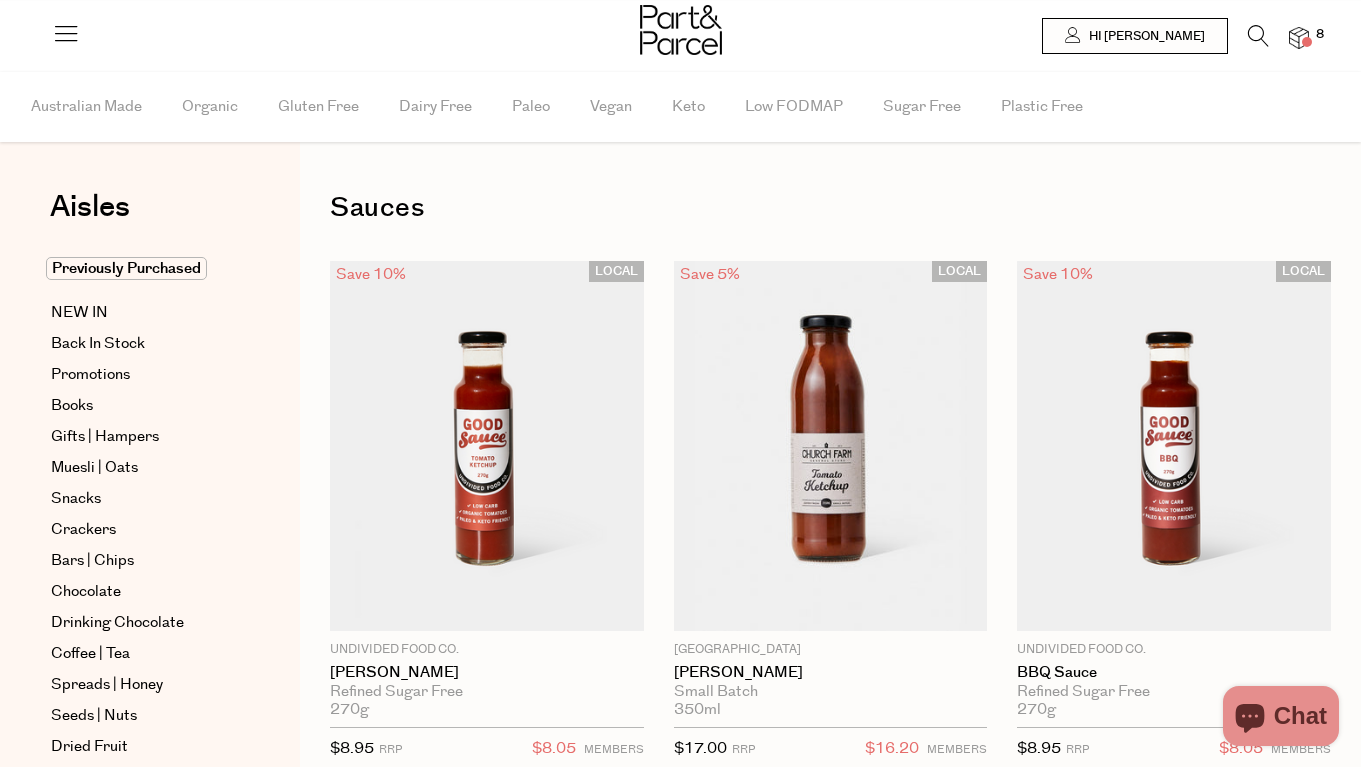 scroll, scrollTop: 0, scrollLeft: 0, axis: both 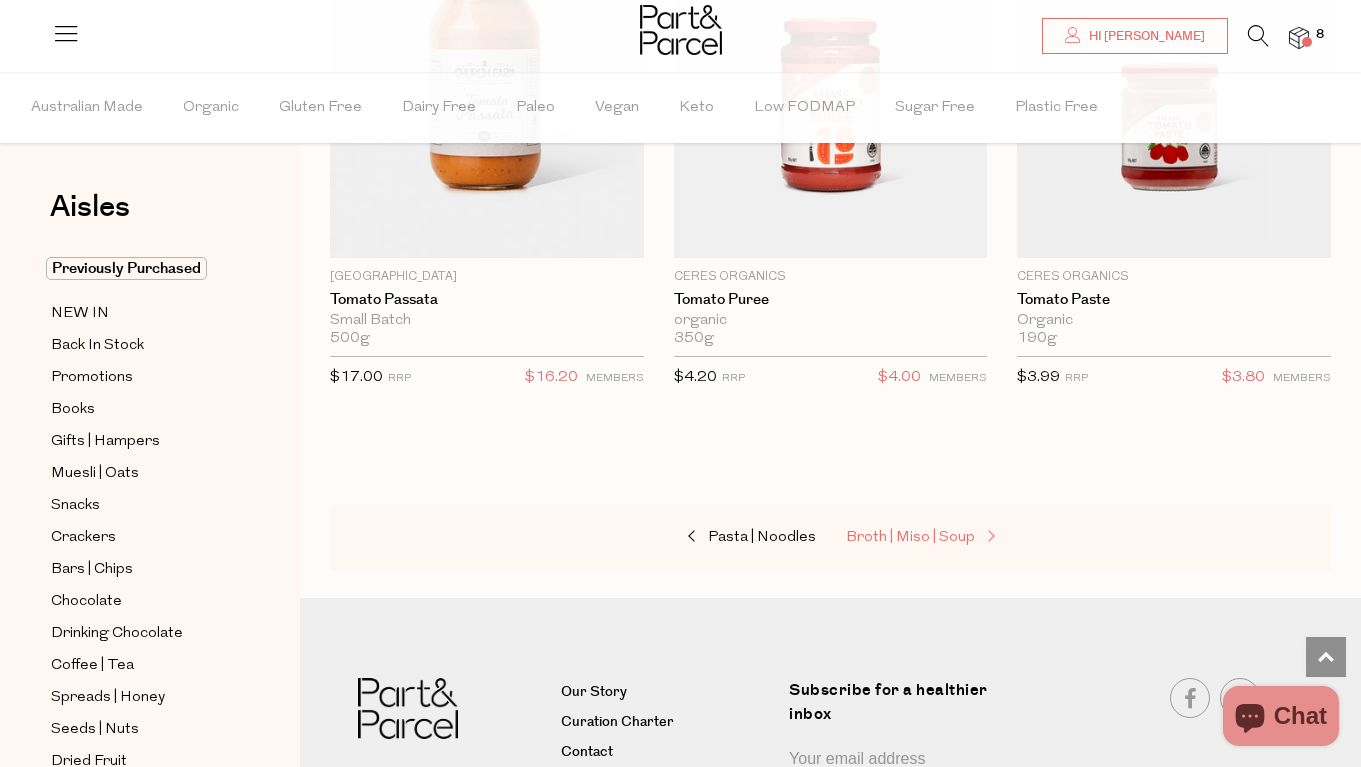 click on "Broth | Miso | Soup" at bounding box center [910, 537] 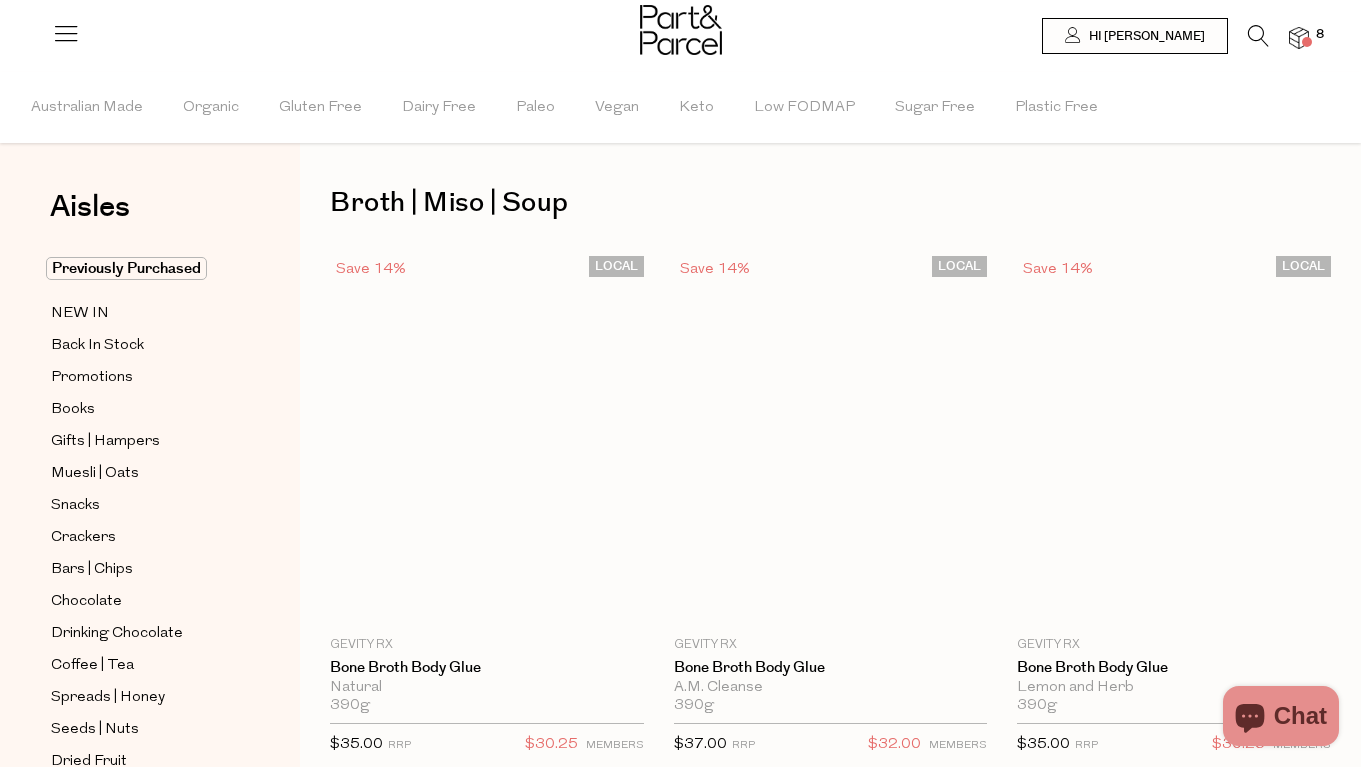 scroll, scrollTop: 0, scrollLeft: 0, axis: both 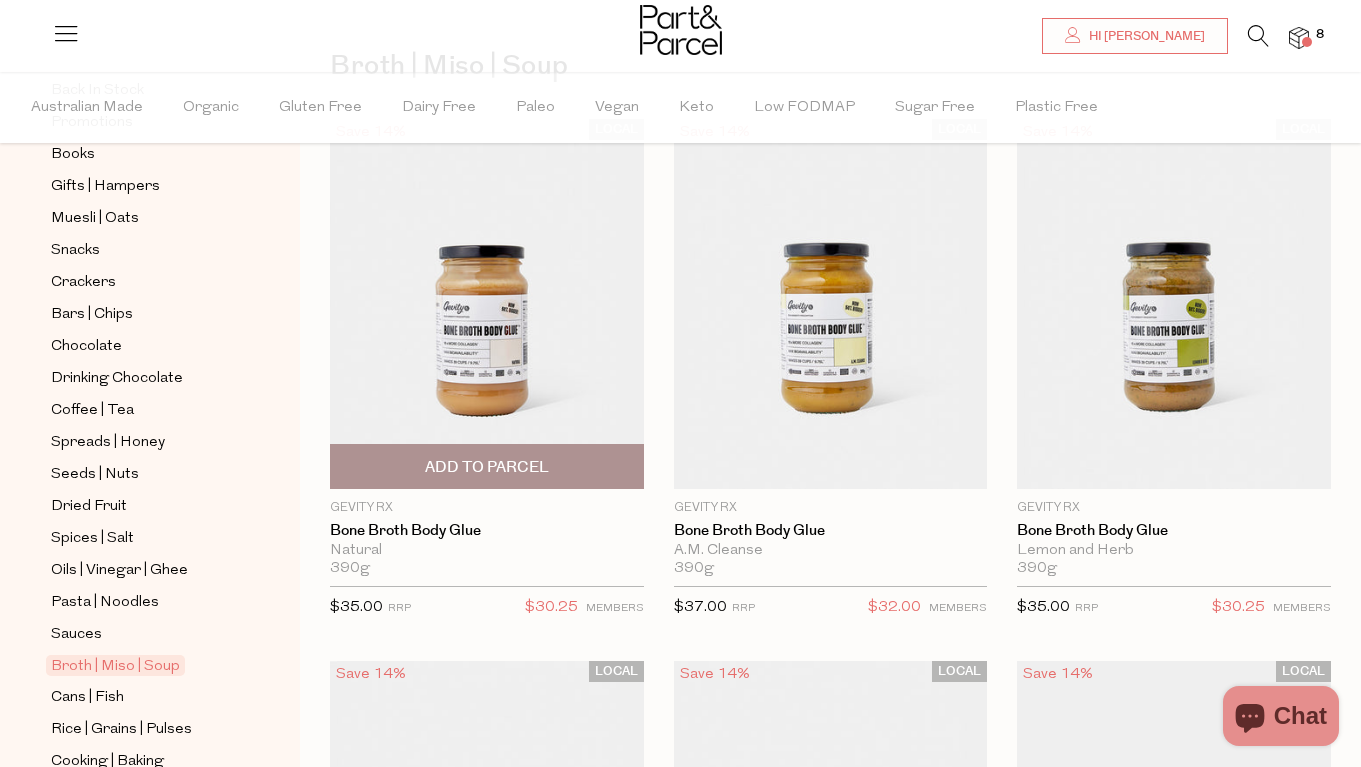 click on "Add To Parcel" at bounding box center [487, 467] 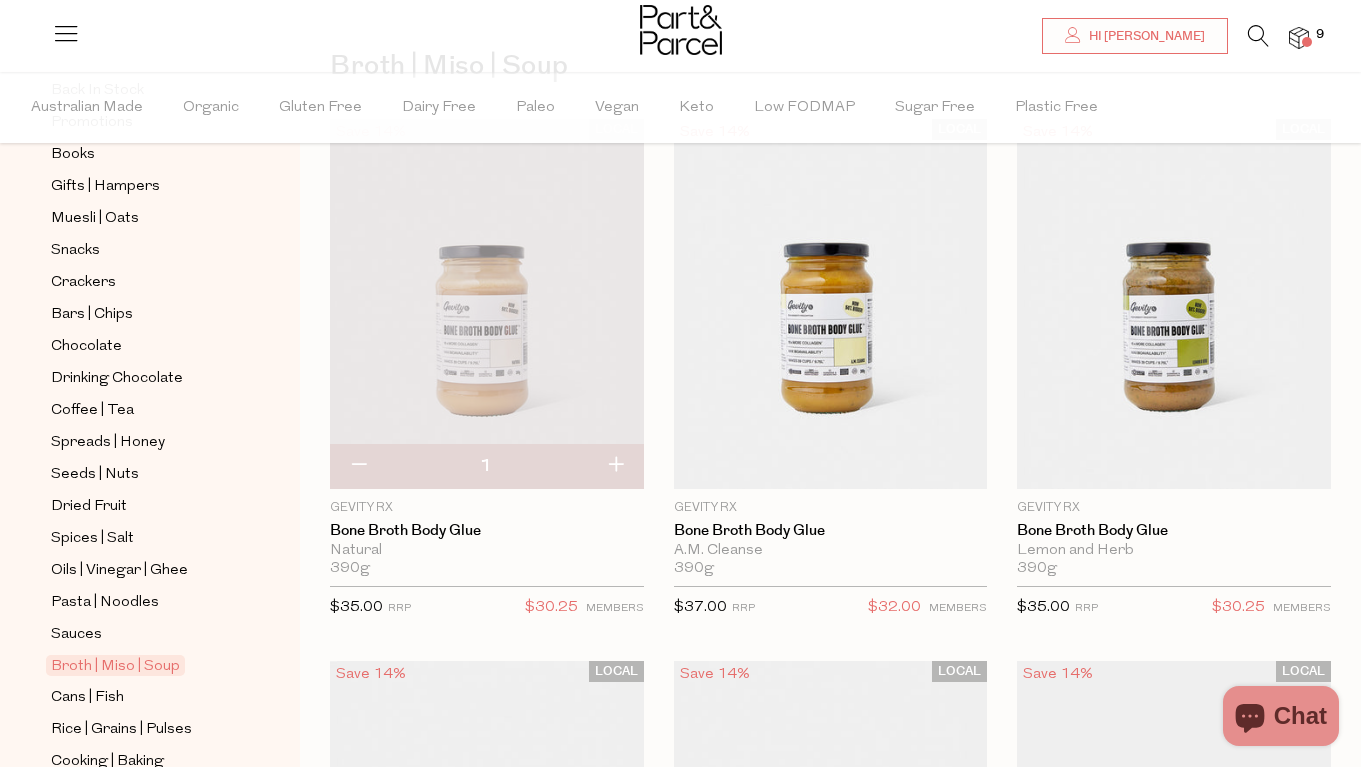 click at bounding box center (615, 466) 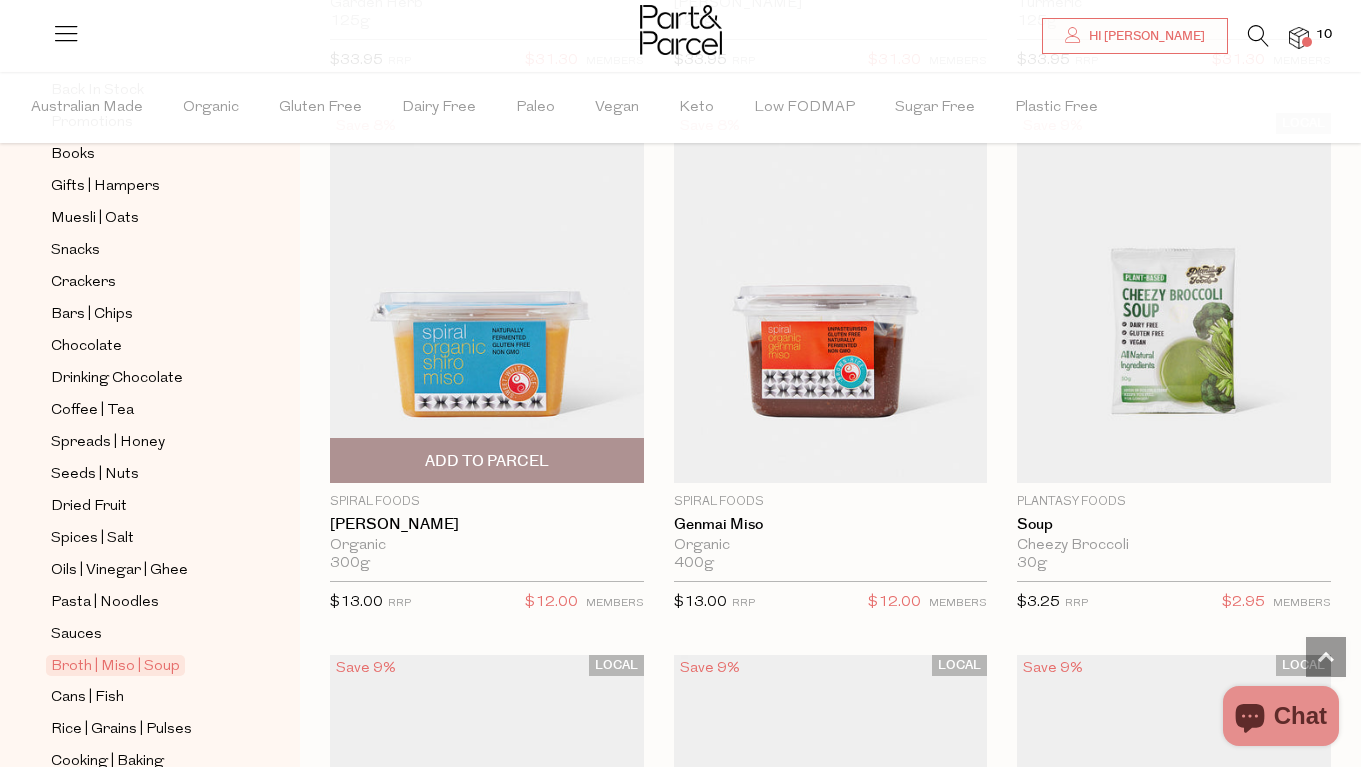 scroll, scrollTop: 5052, scrollLeft: 0, axis: vertical 